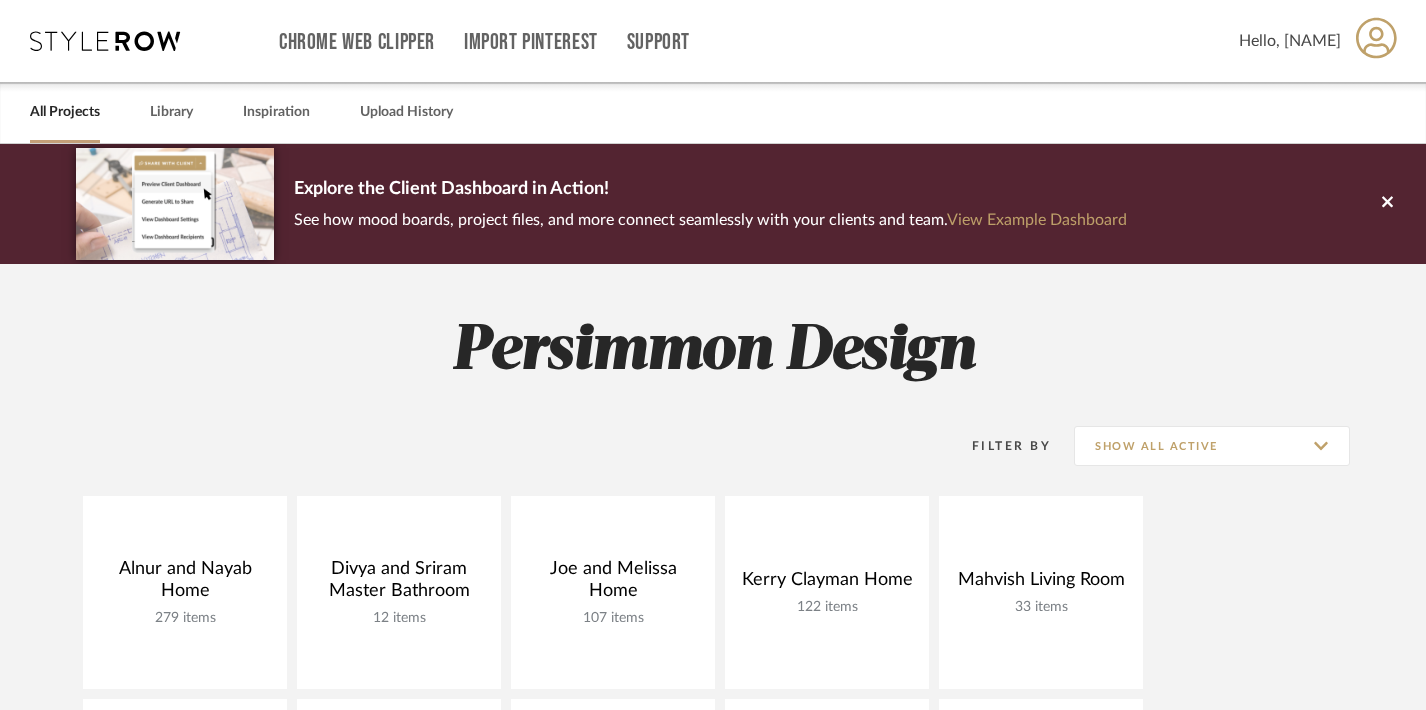 scroll, scrollTop: 0, scrollLeft: 0, axis: both 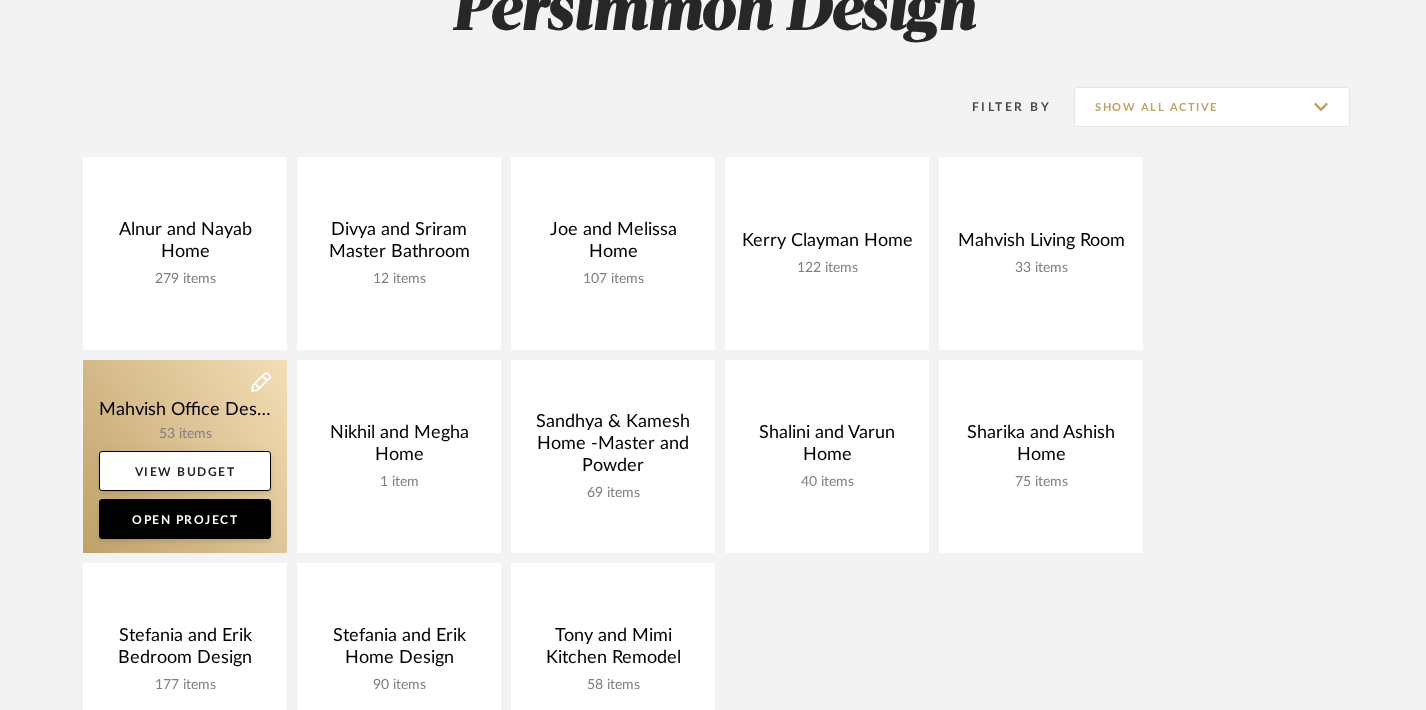 click 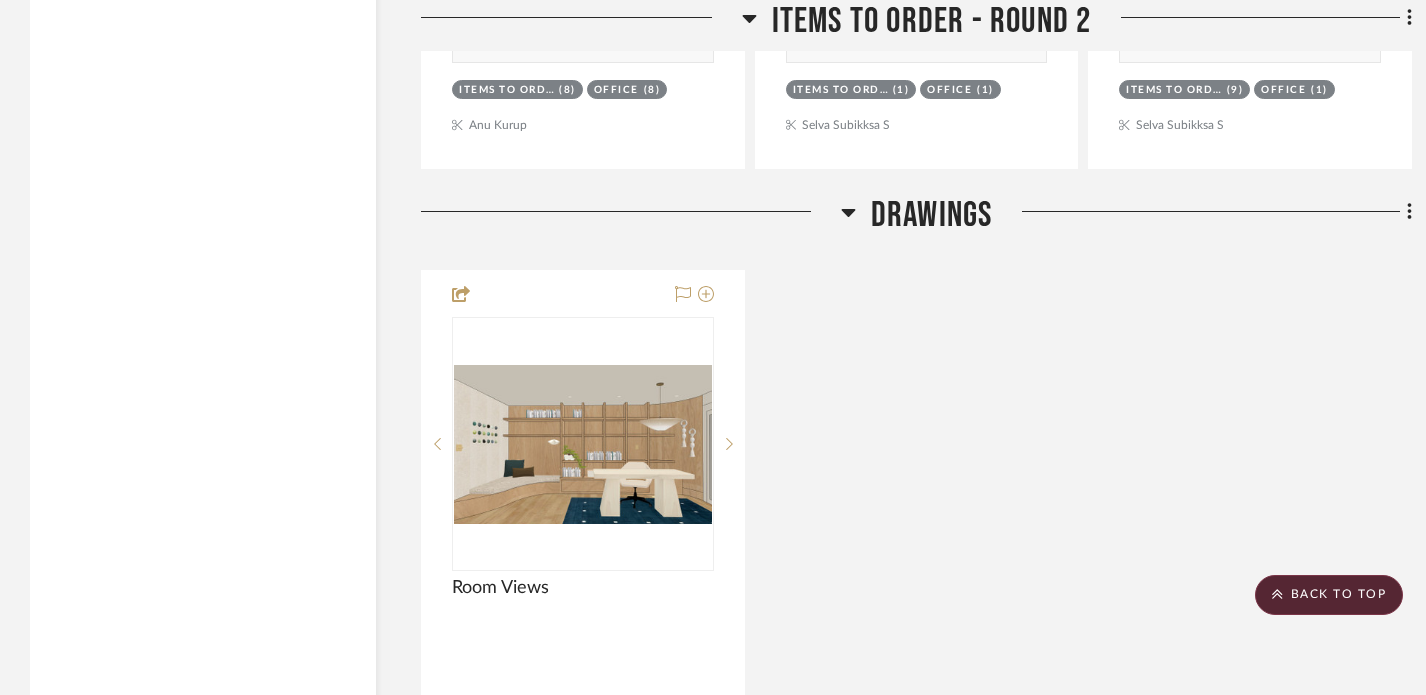 scroll, scrollTop: 5072, scrollLeft: 0, axis: vertical 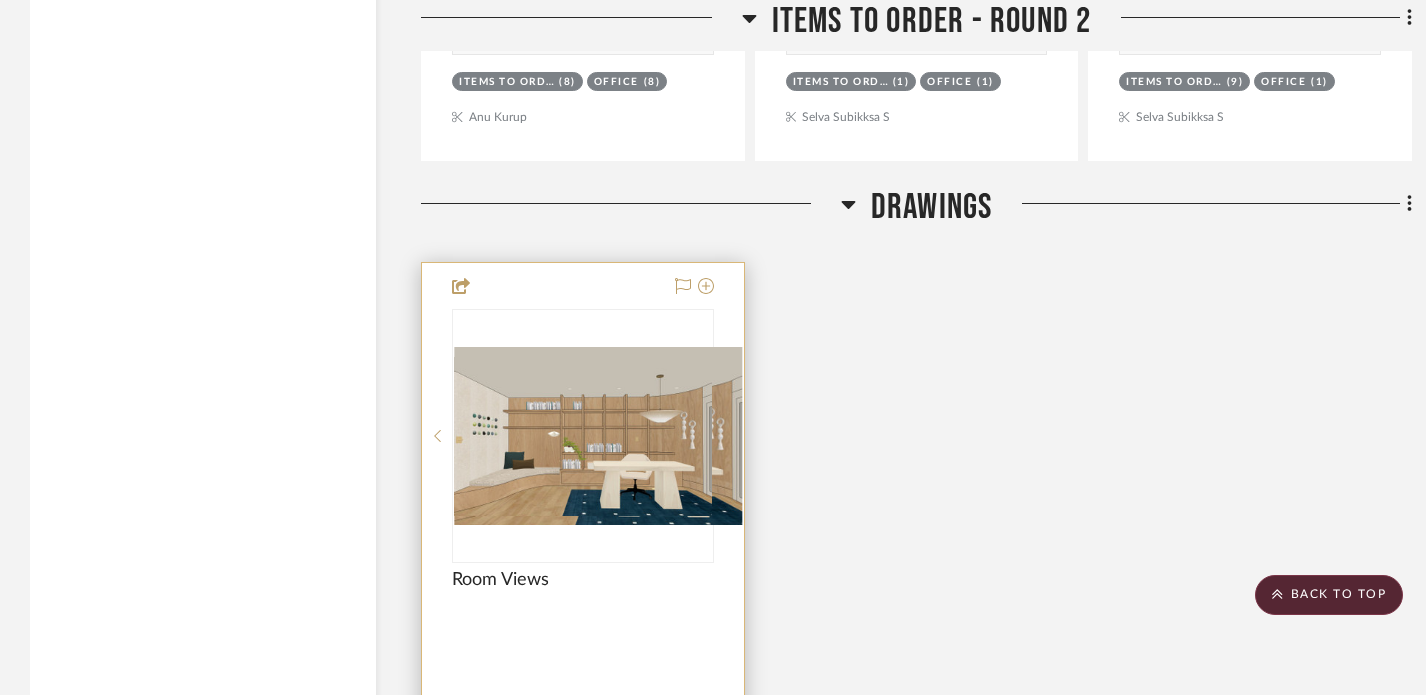 click at bounding box center [598, 436] 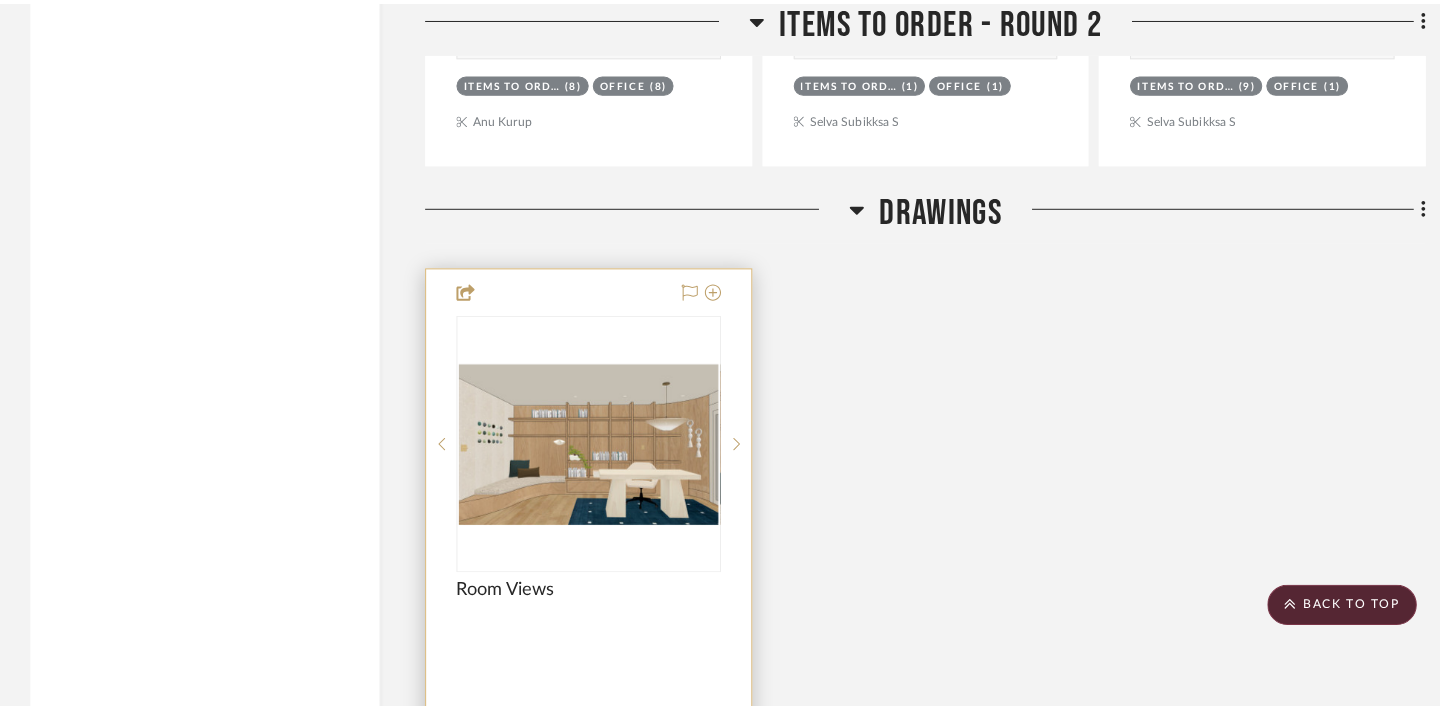 scroll, scrollTop: 0, scrollLeft: 0, axis: both 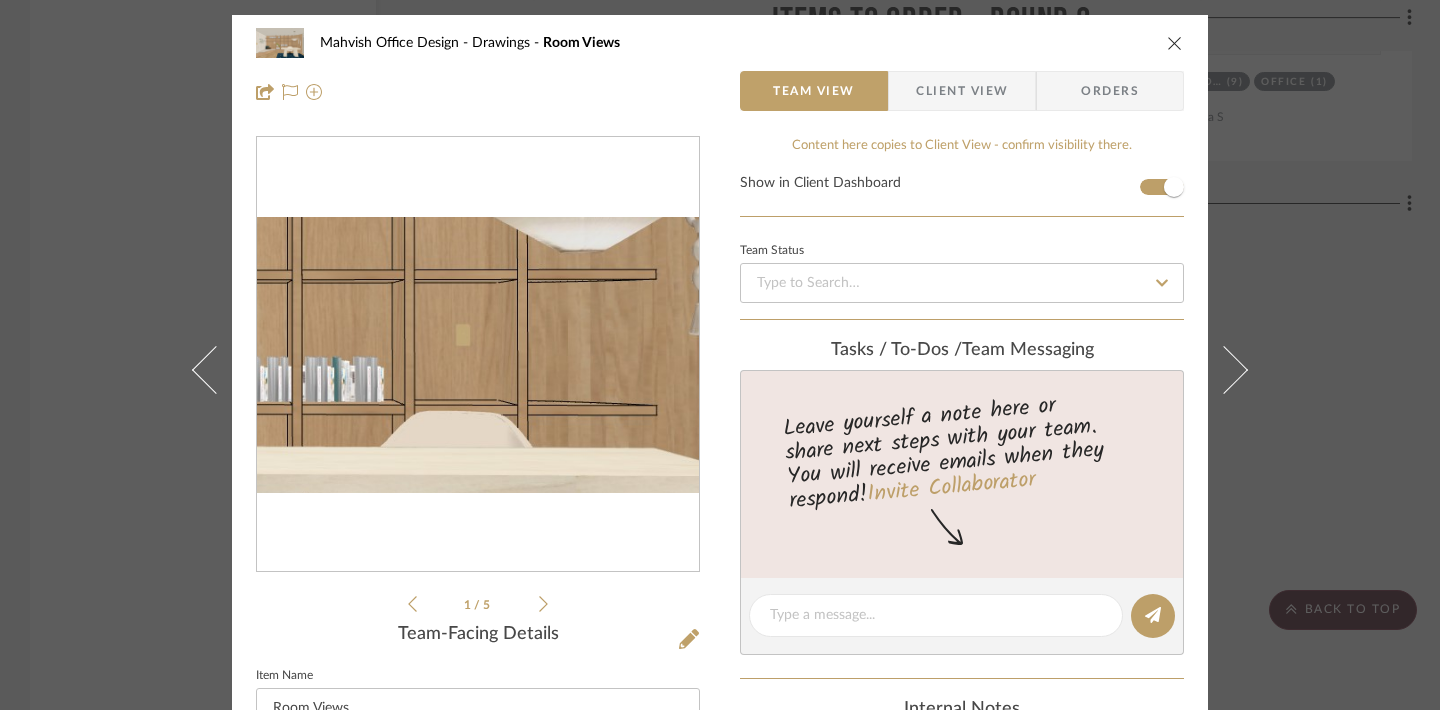 click at bounding box center [478, 355] 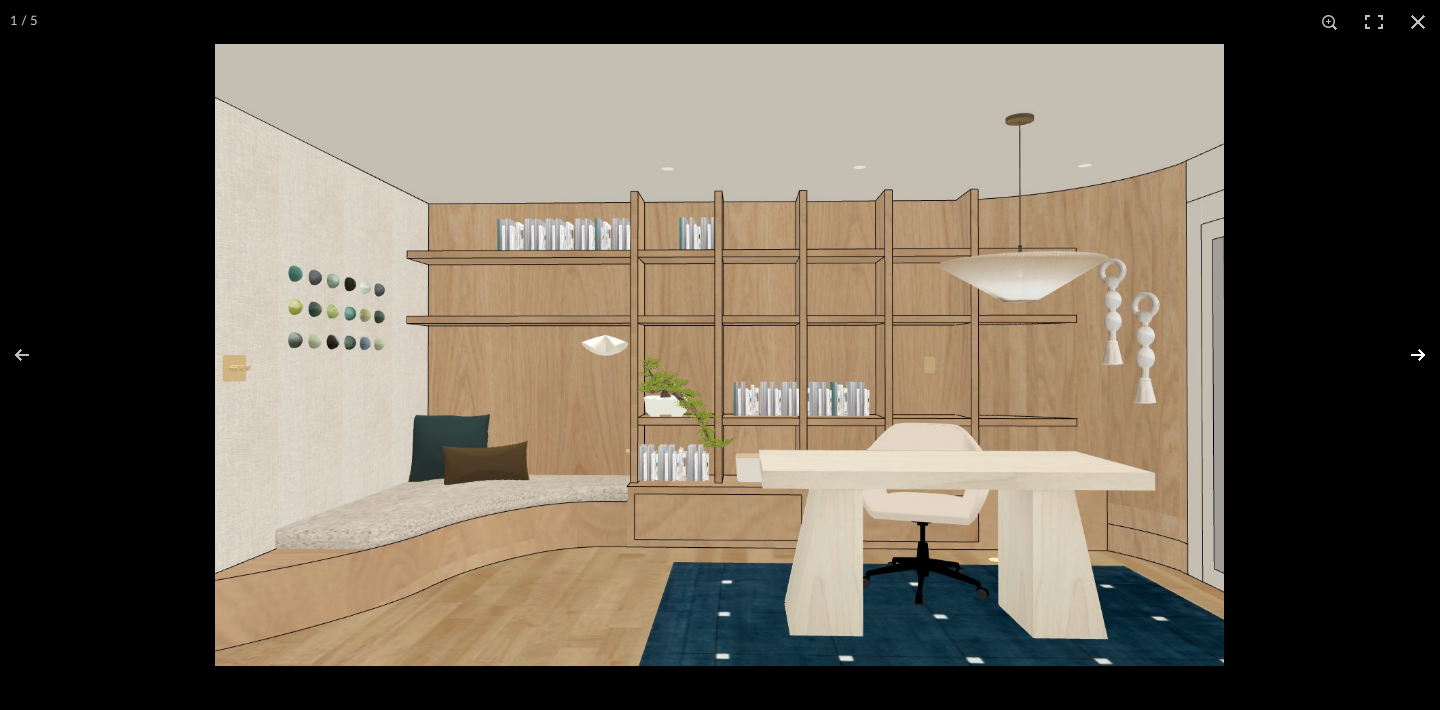 click at bounding box center (1405, 355) 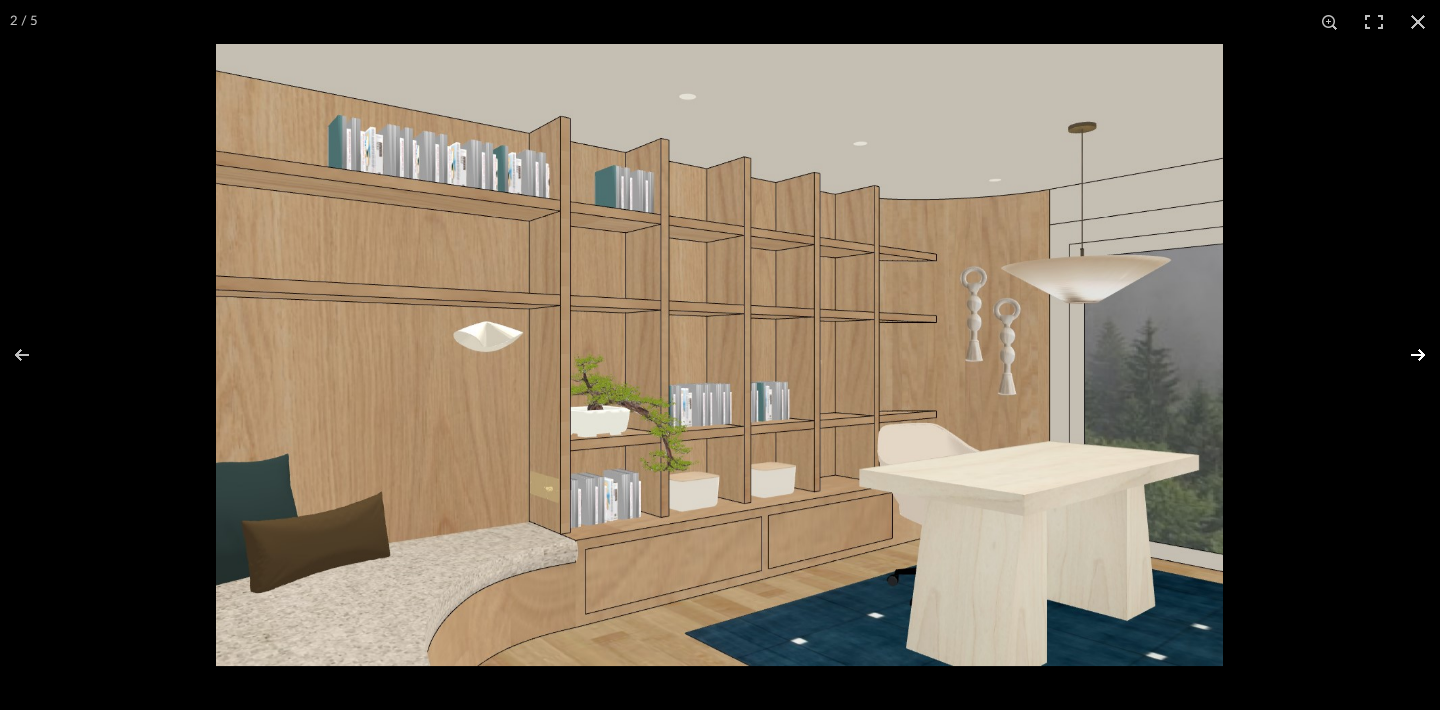 click at bounding box center [1405, 355] 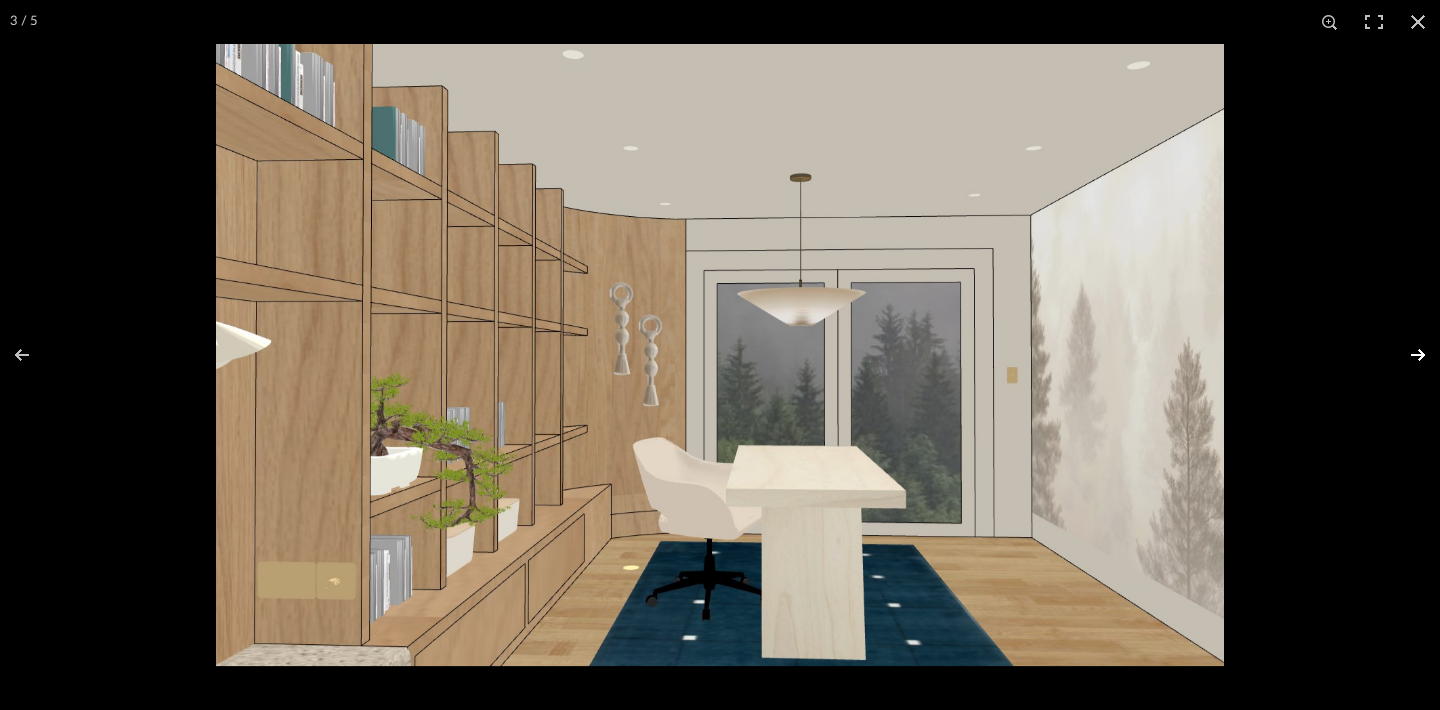 click at bounding box center [1405, 355] 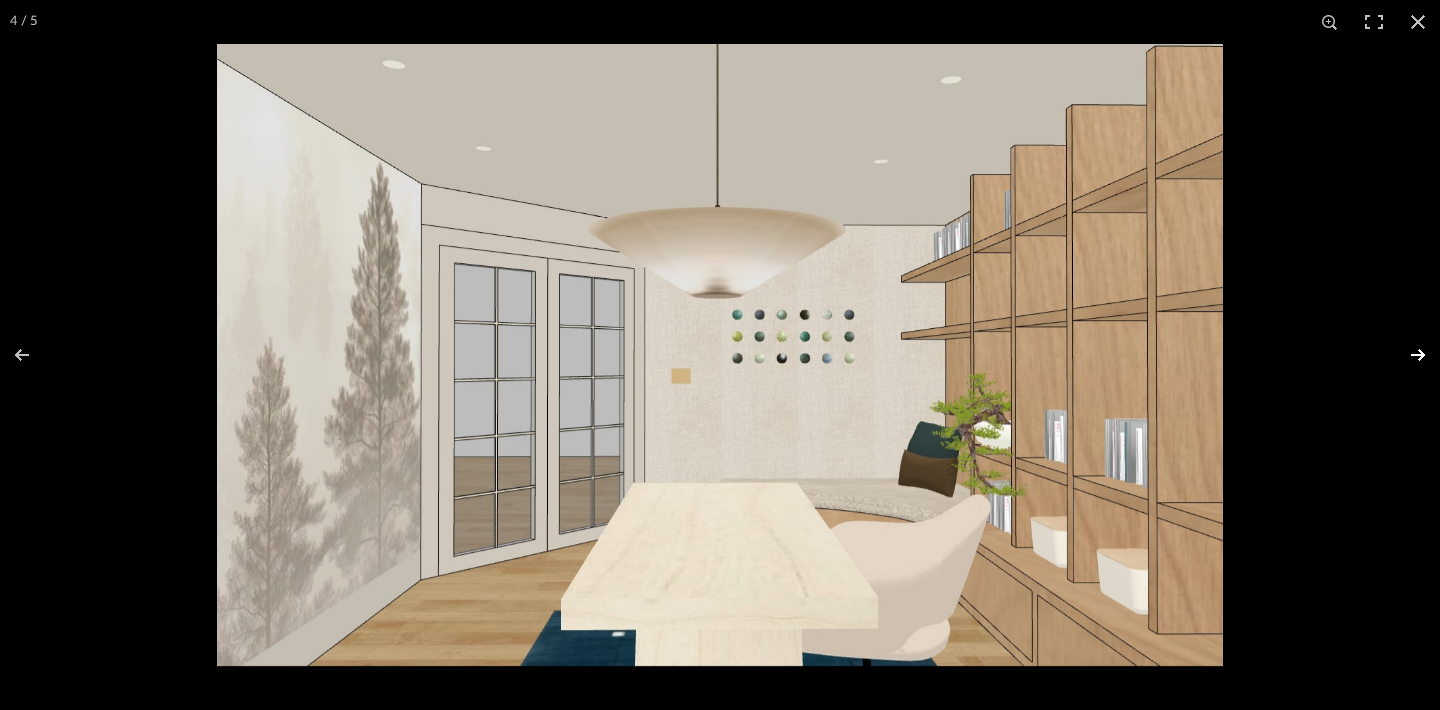 click at bounding box center (1405, 355) 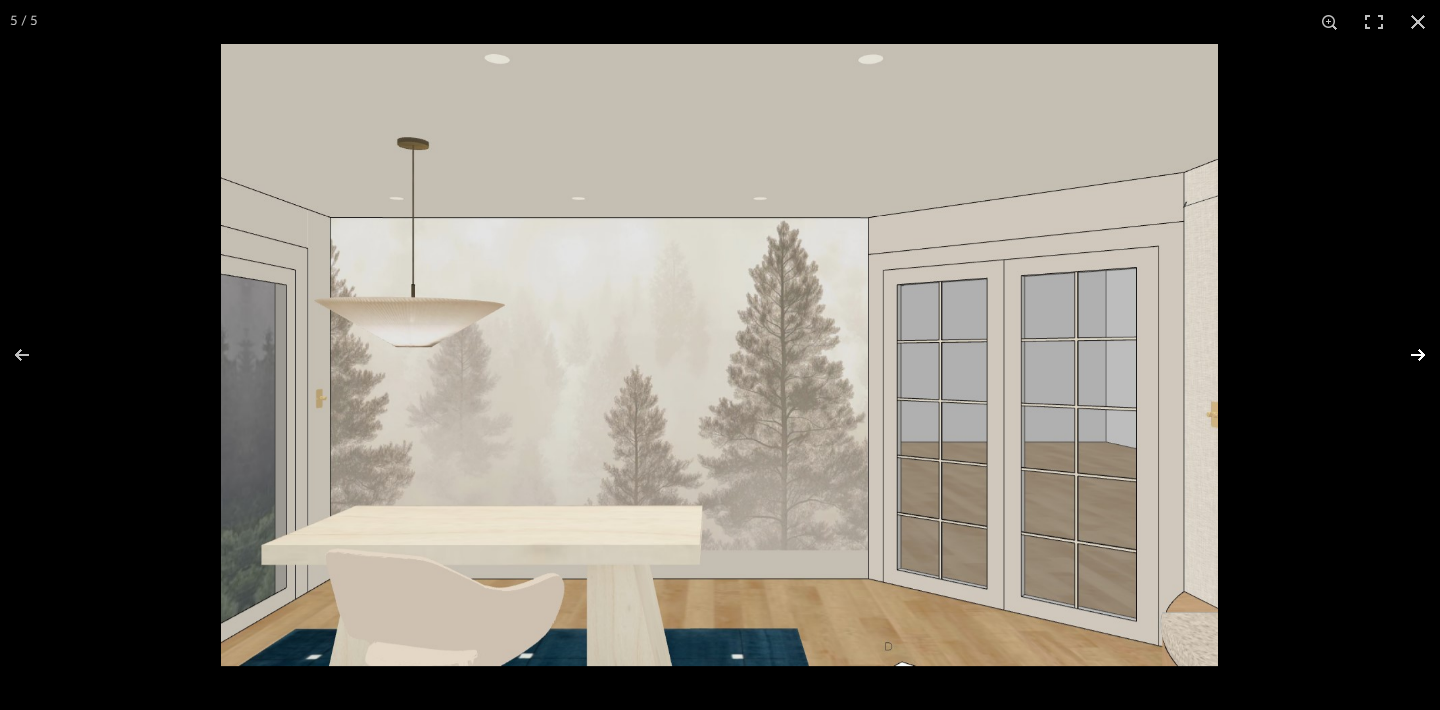 click at bounding box center (1405, 355) 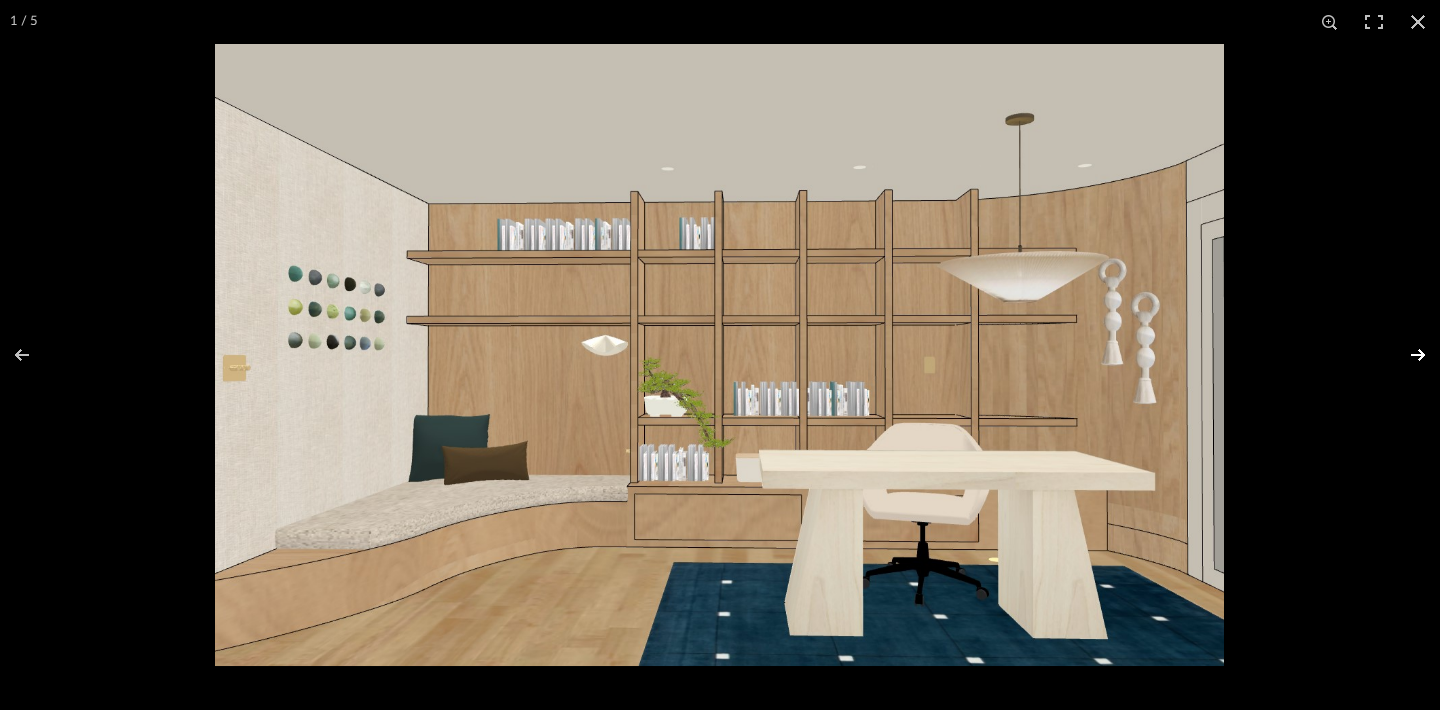 click at bounding box center (1405, 355) 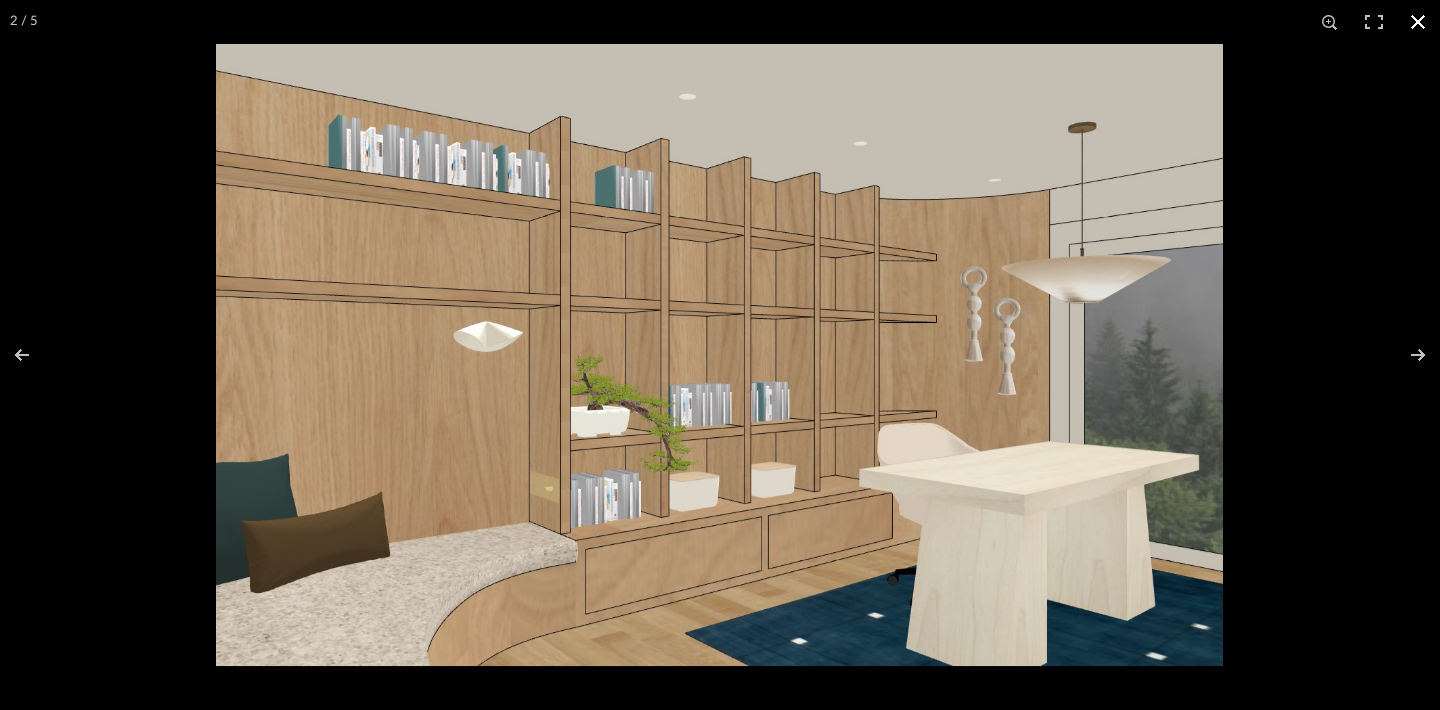 click at bounding box center (1418, 22) 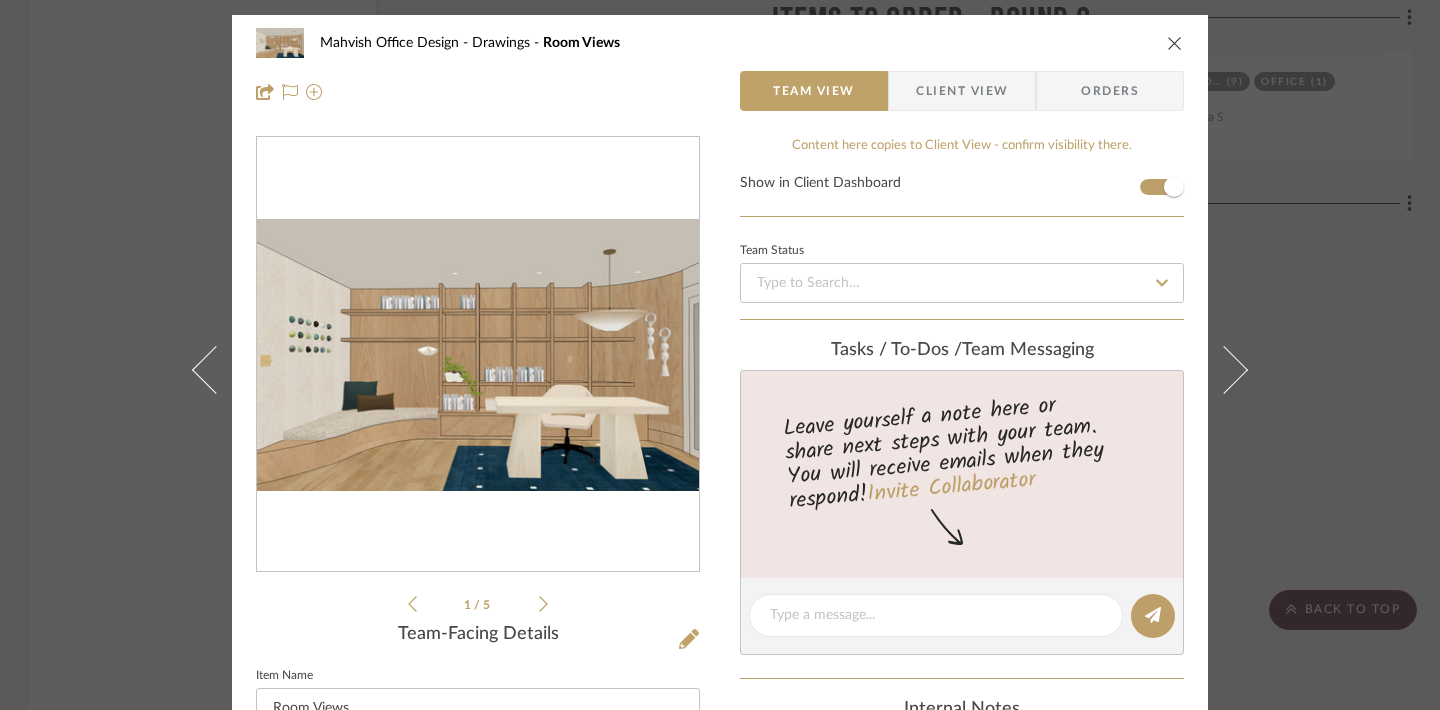 scroll, scrollTop: 0, scrollLeft: 0, axis: both 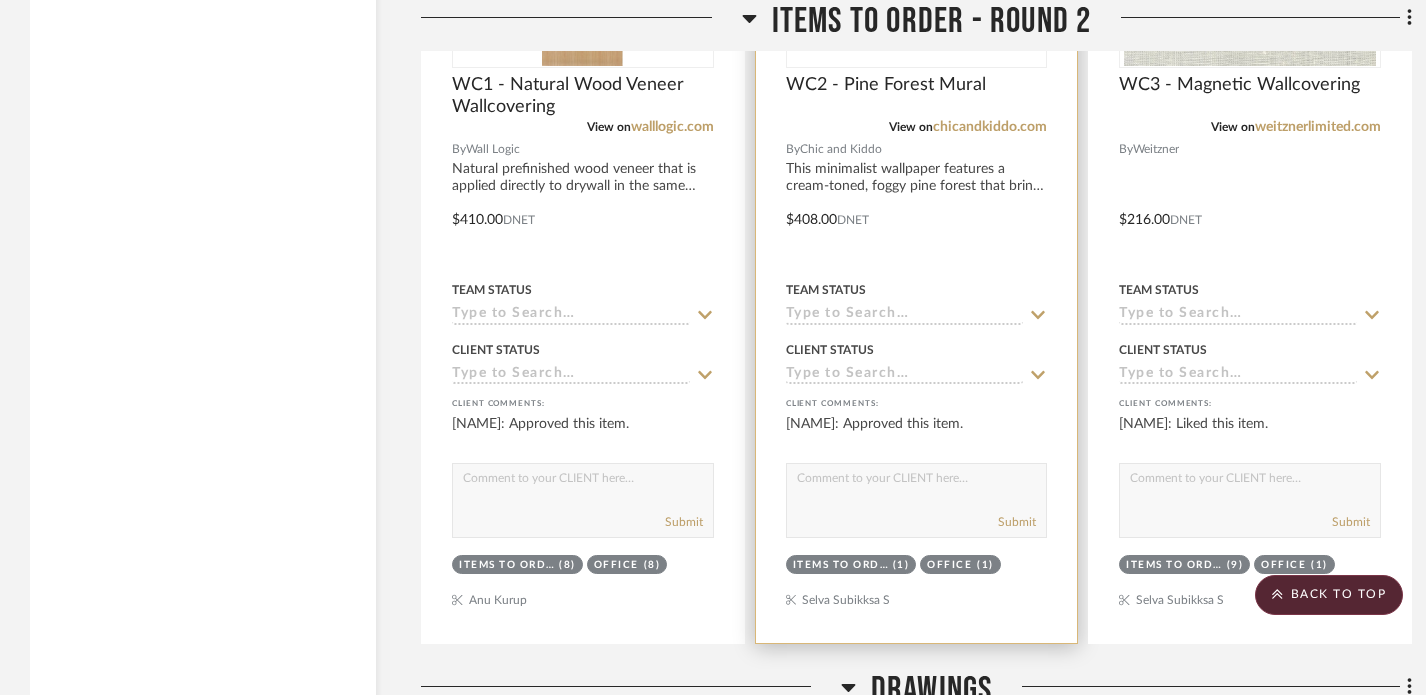 click at bounding box center (917, 205) 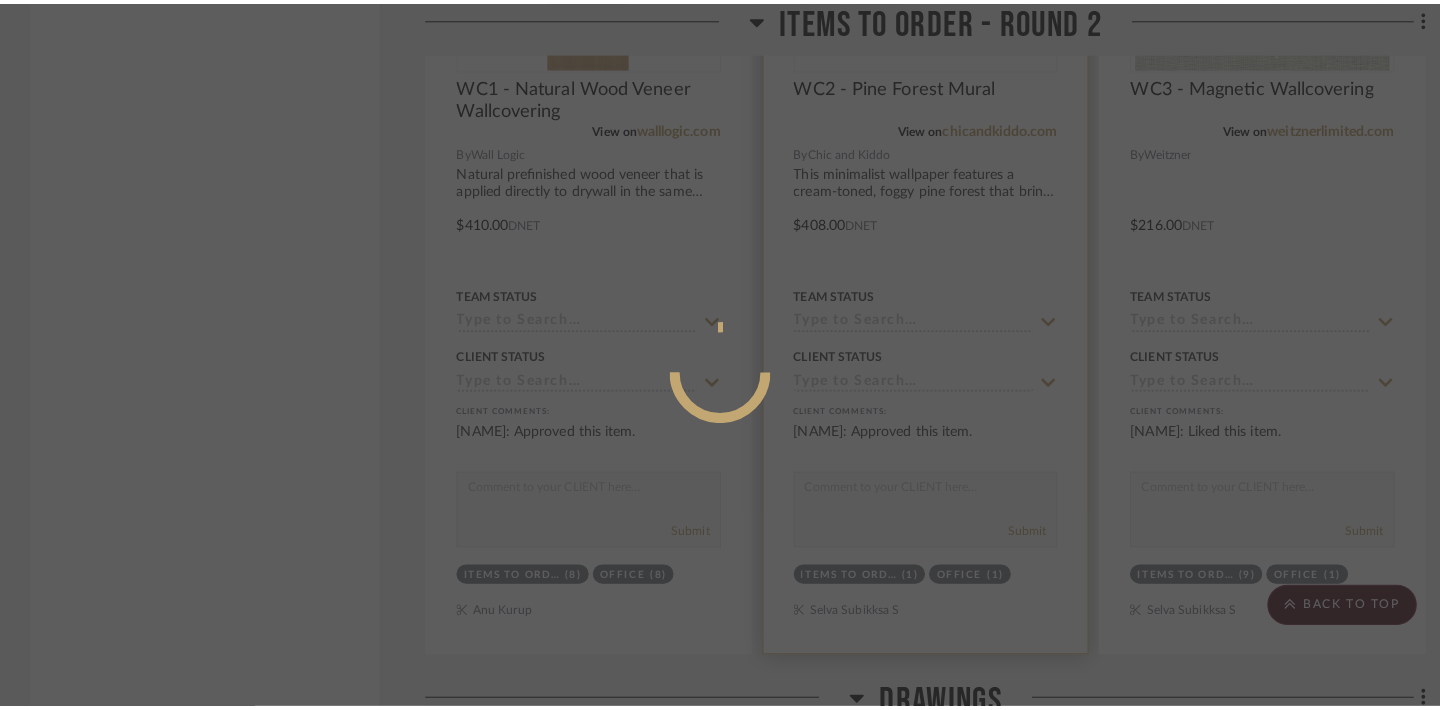 scroll, scrollTop: 0, scrollLeft: 0, axis: both 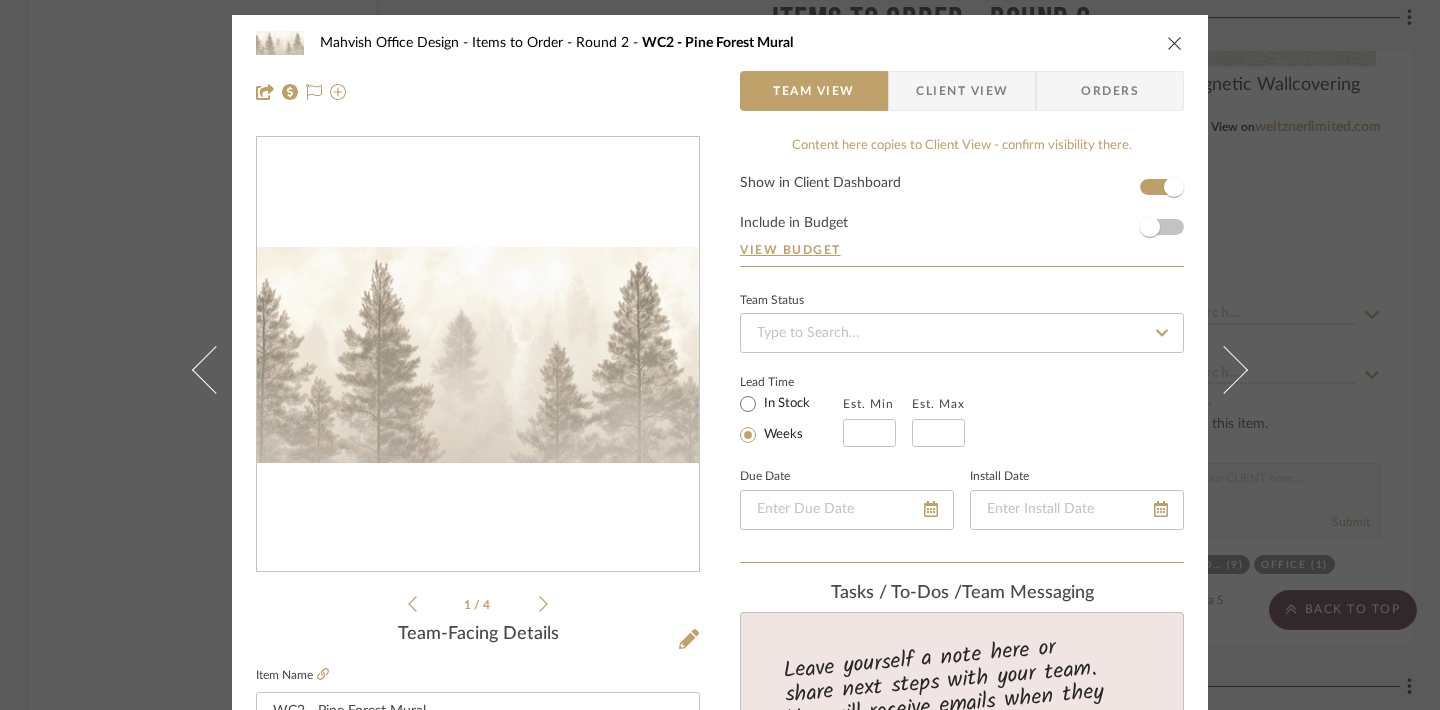 click at bounding box center [1175, 43] 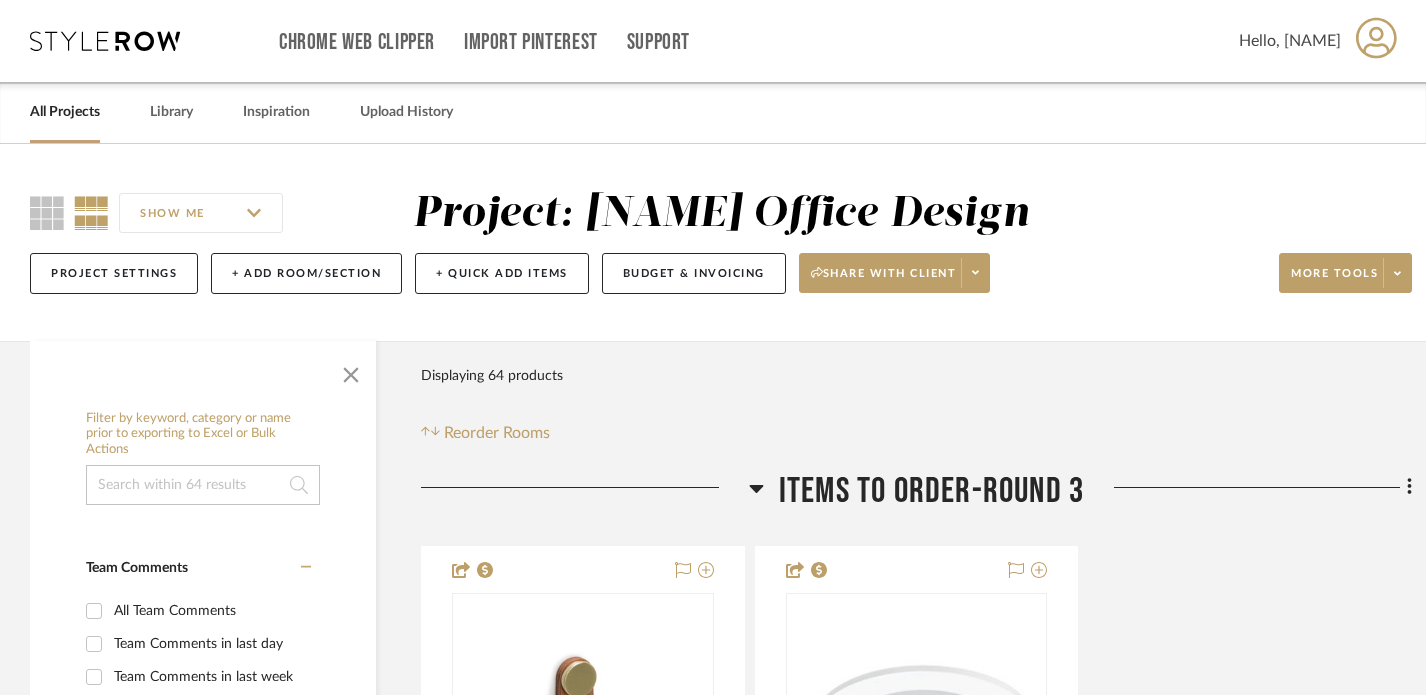scroll, scrollTop: 0, scrollLeft: 0, axis: both 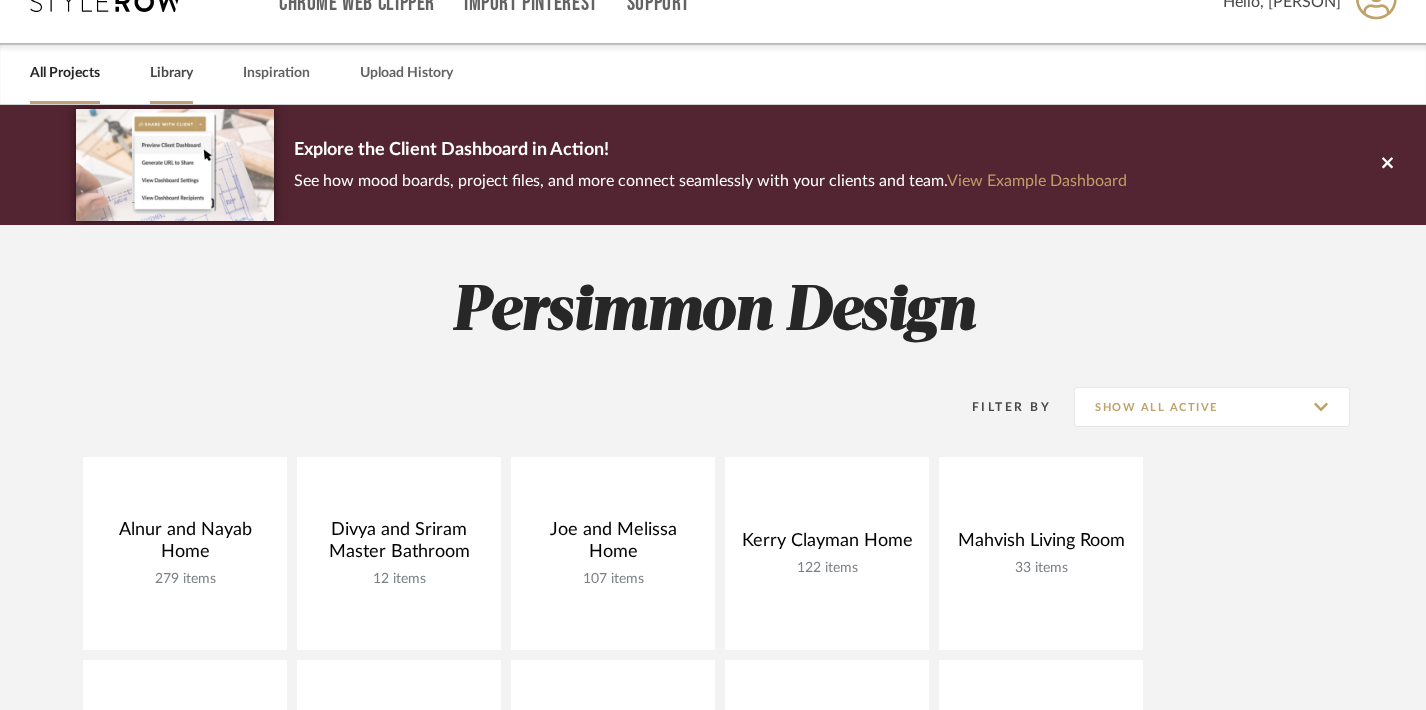 click on "Library" at bounding box center [171, 73] 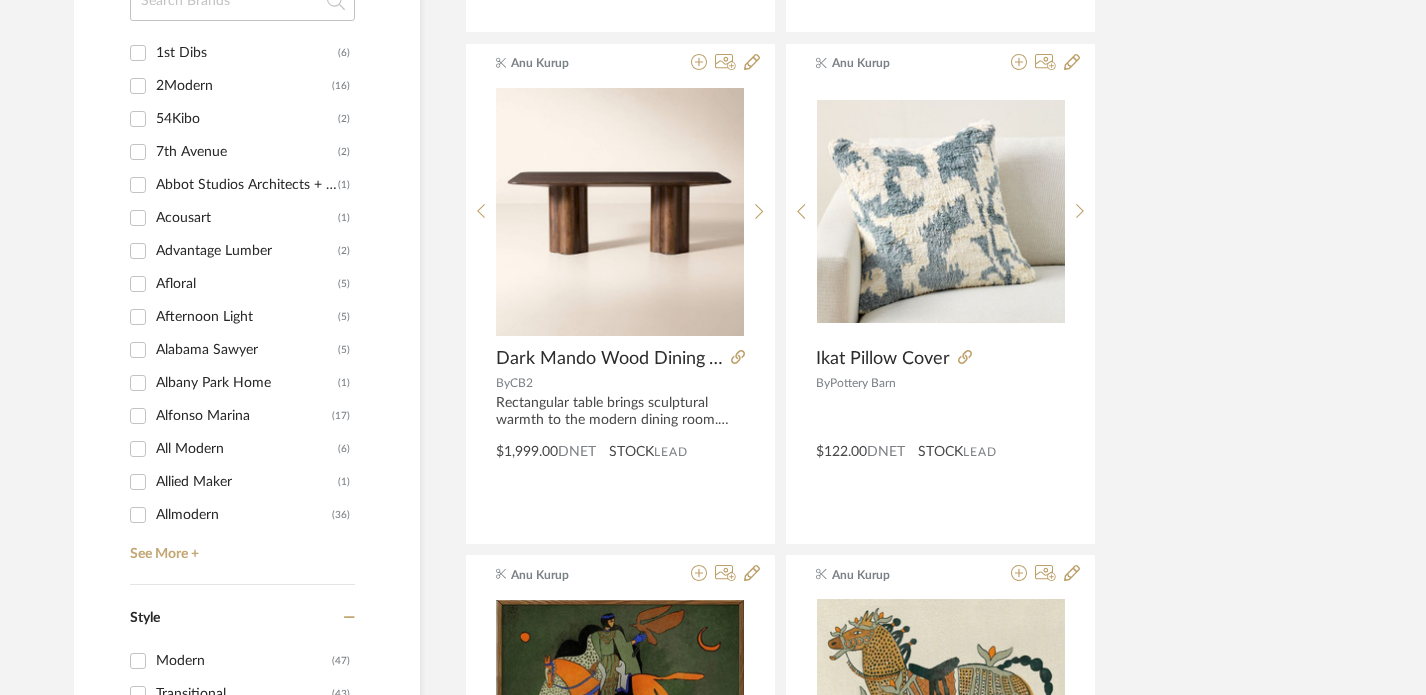 scroll, scrollTop: 1874, scrollLeft: 0, axis: vertical 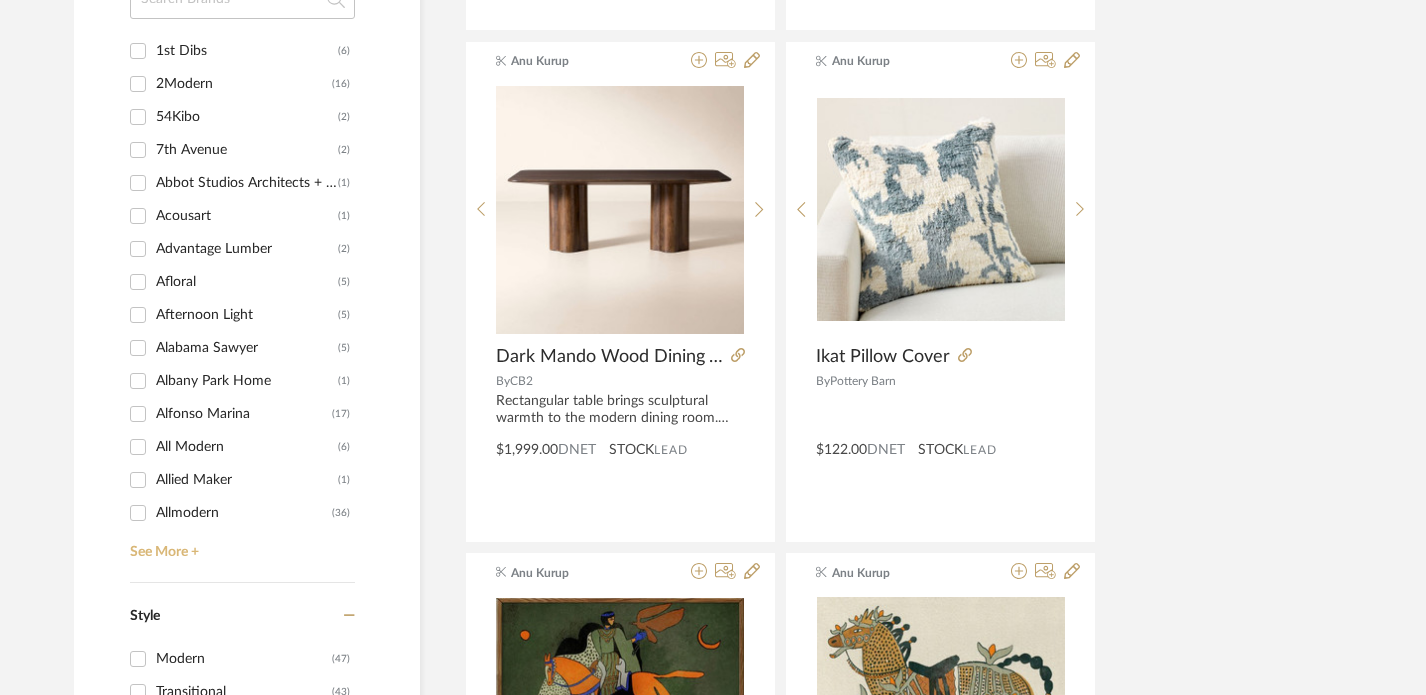 click on "See More +" 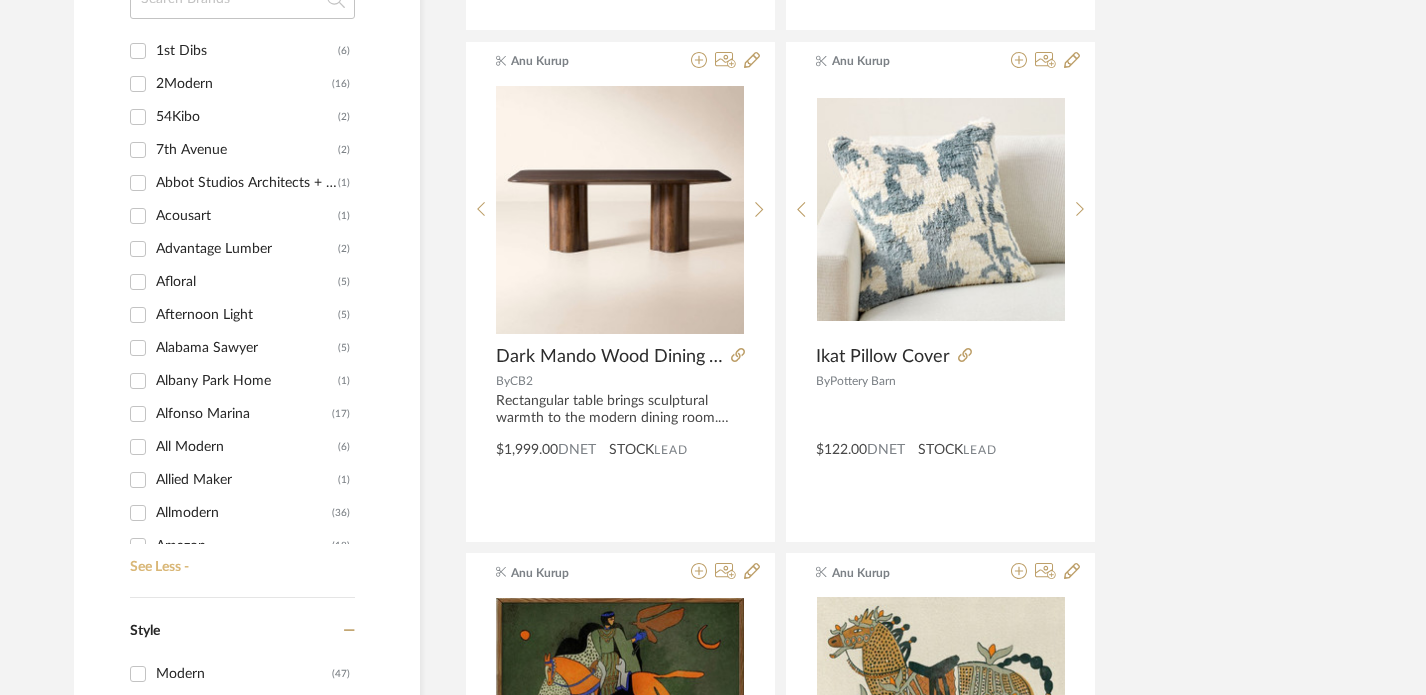 scroll, scrollTop: -1, scrollLeft: 0, axis: vertical 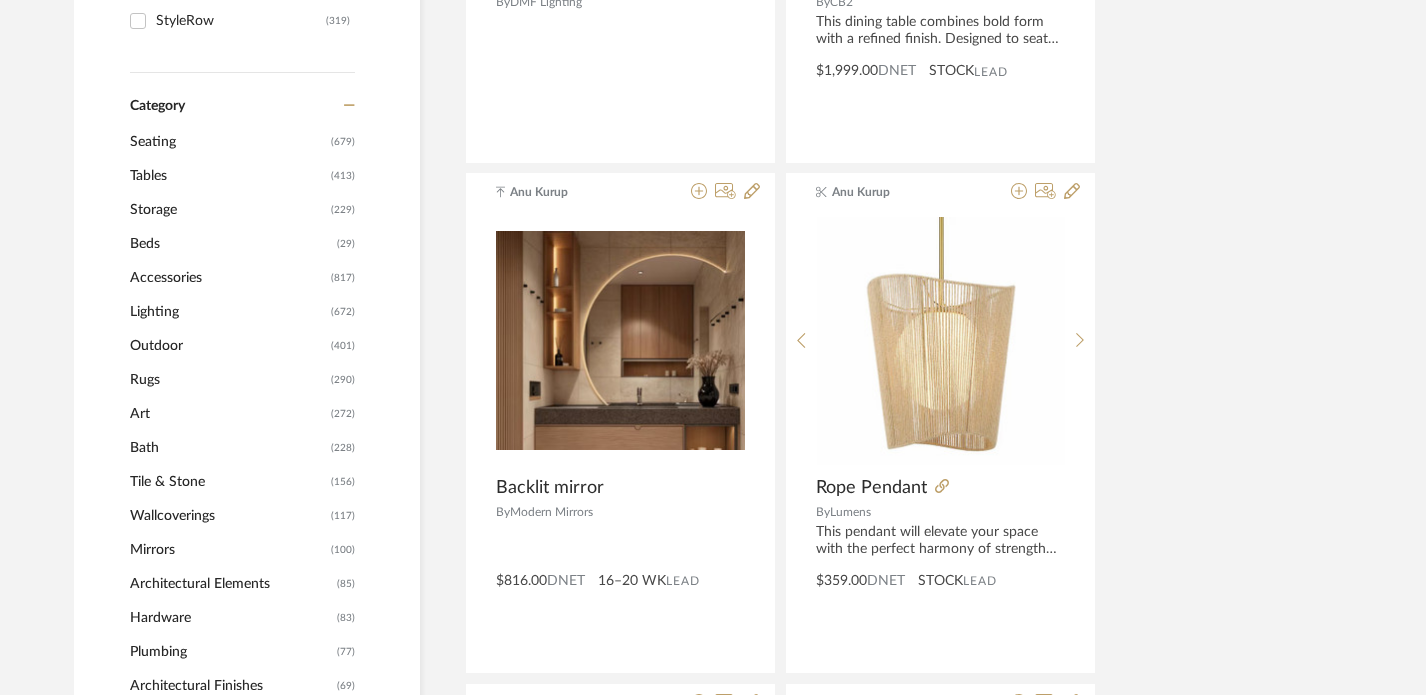 click on "Tables" 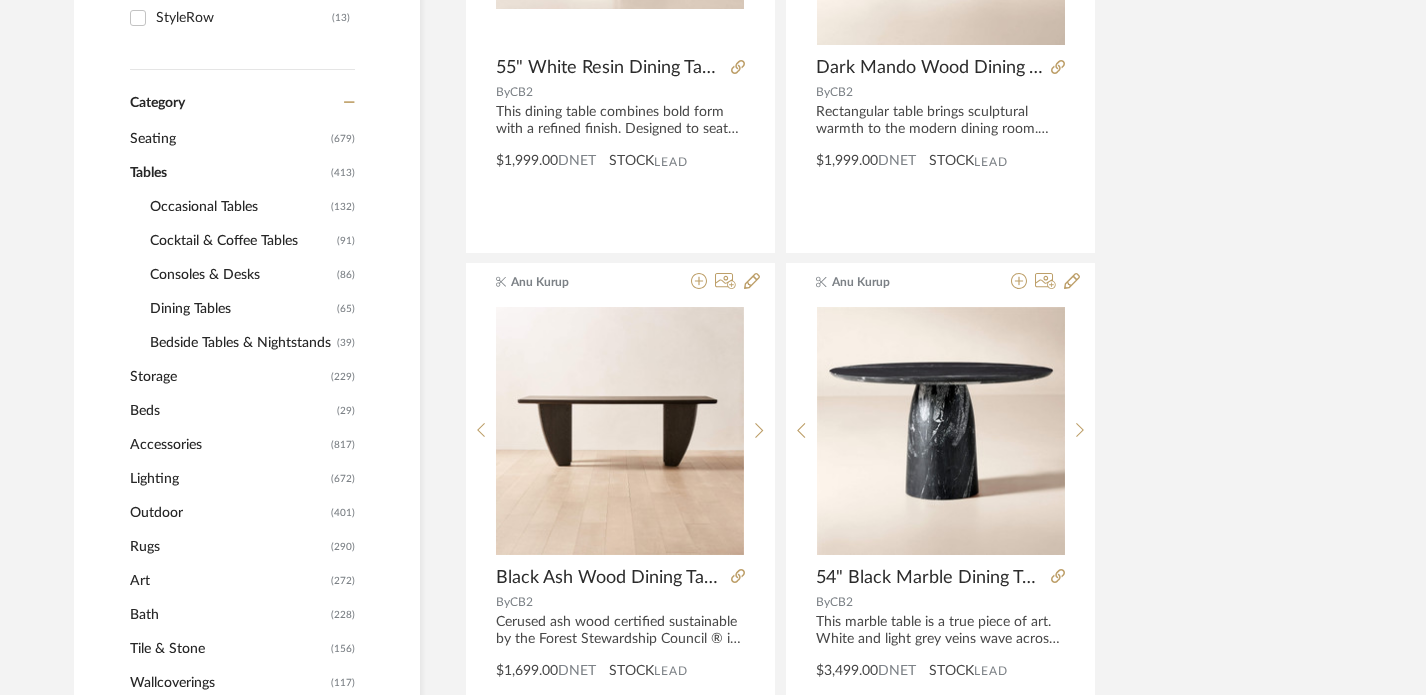 click on "Dining Tables" 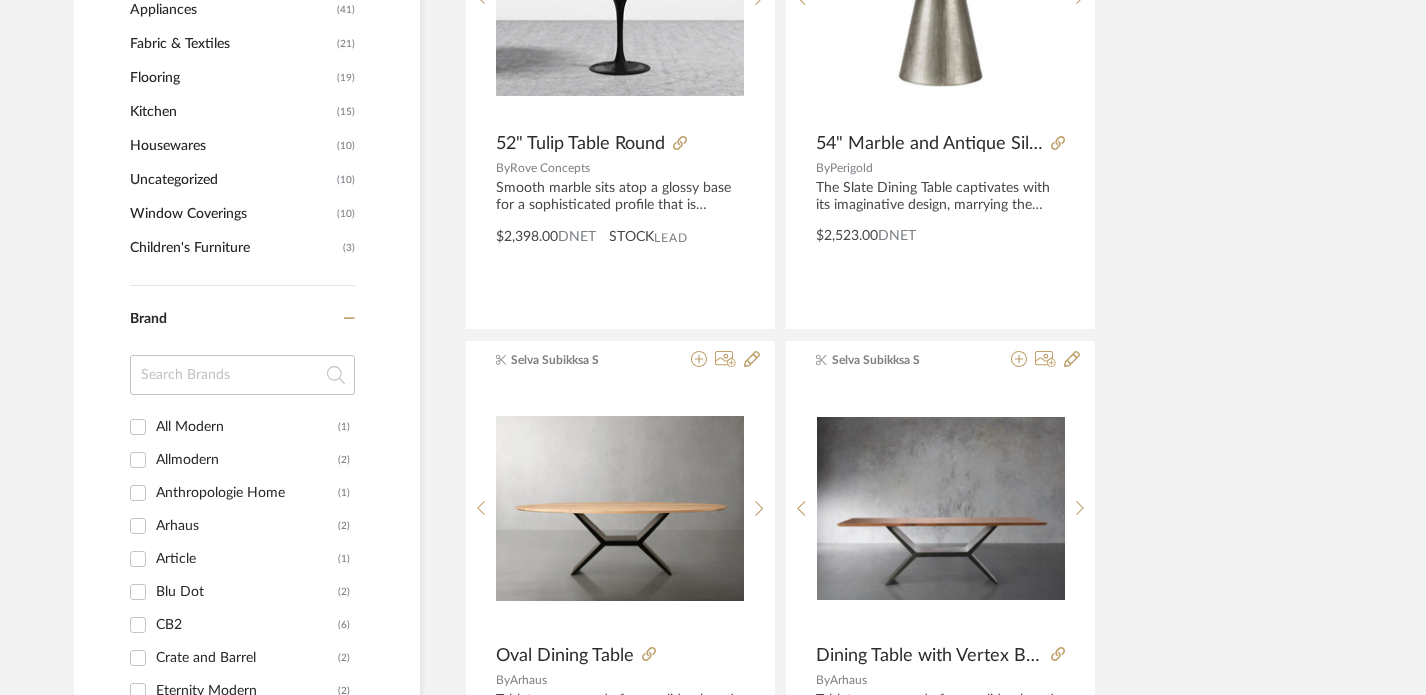 scroll, scrollTop: 1677, scrollLeft: 0, axis: vertical 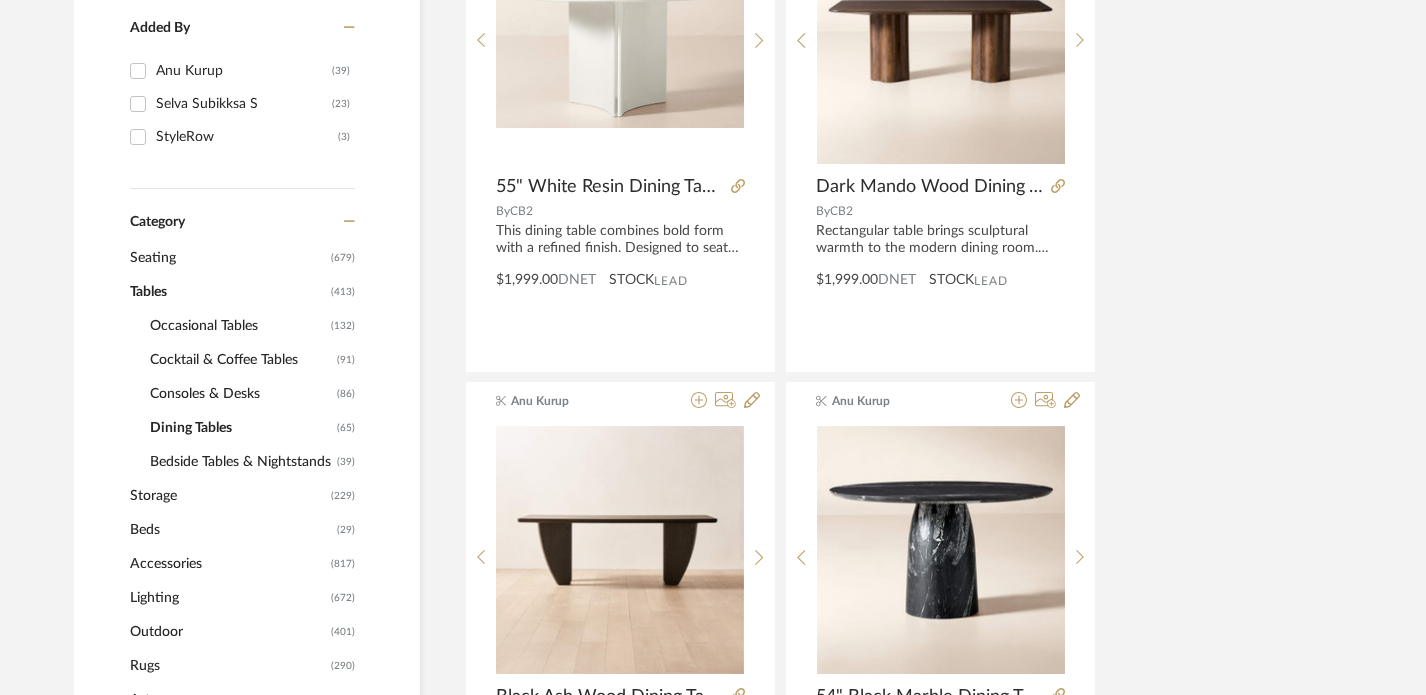 click on "Anu Kurup 55" White Resin Dining Table - 290 lbs - $1999 By   CB2  This dining table combines bold form with a refined finish. Designed to seat up to six, the round top is crafted from durable fiberstone—a material that blends stone powder for strength and longevity—and finished in a high-gloss ivory tone that catches the light beautifully. A smooth, full bullnose edge is stacked for a layered effect. Pedestal base is molded into a star-shaped silhouette that brings unexpected elegance to any dining space. $1,999.00  DNET  STOCK   Lead Anu Kurup Dark Mando Wood Dining Table By   CB2  Rectangular table brings sculptural warmth to the modern dining room. Crafted from mango wood certified sustainable by the Forest Stewardship Council ® (FSC), this design is anchored by a bold pedestal base that adds visual weight. The smooth top is finished with a full bullnose edge that softens the silhouette. With space for up to eight, it's a versatile piece that balances organic texture with sculptural simplicity. By" 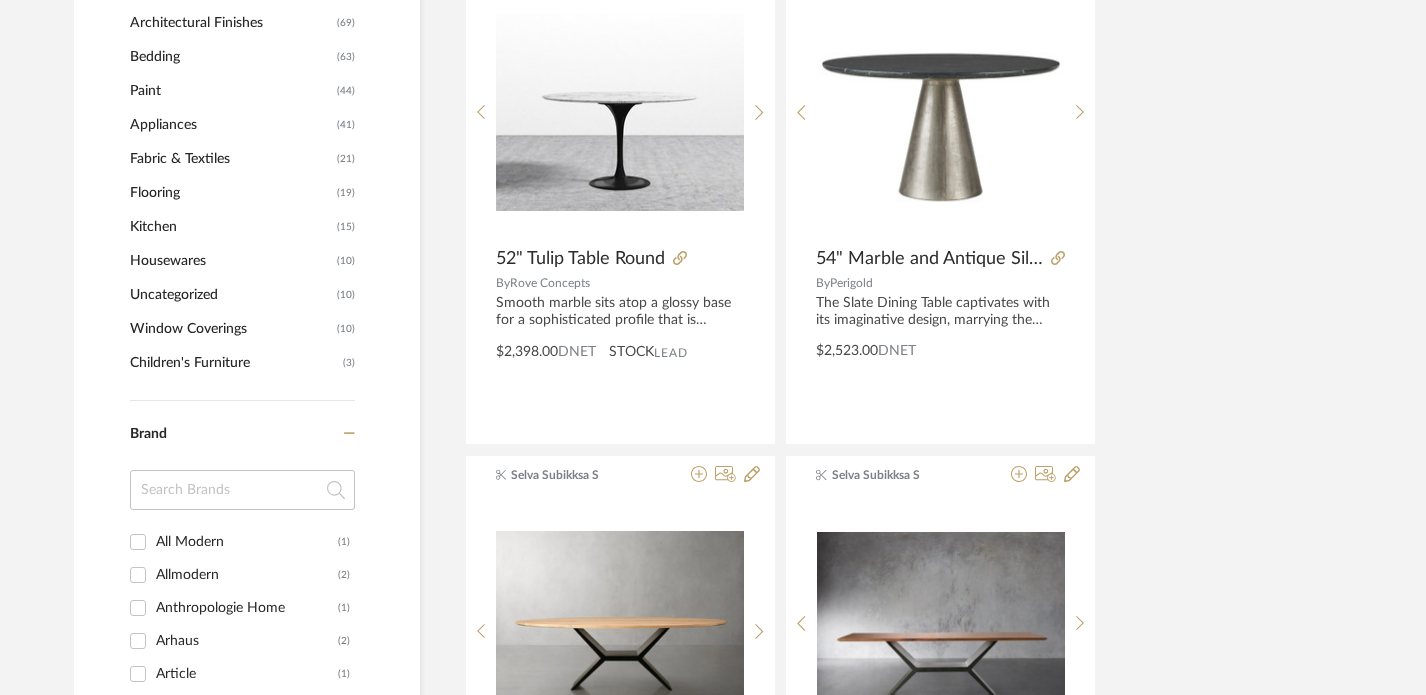 scroll, scrollTop: 1652, scrollLeft: 0, axis: vertical 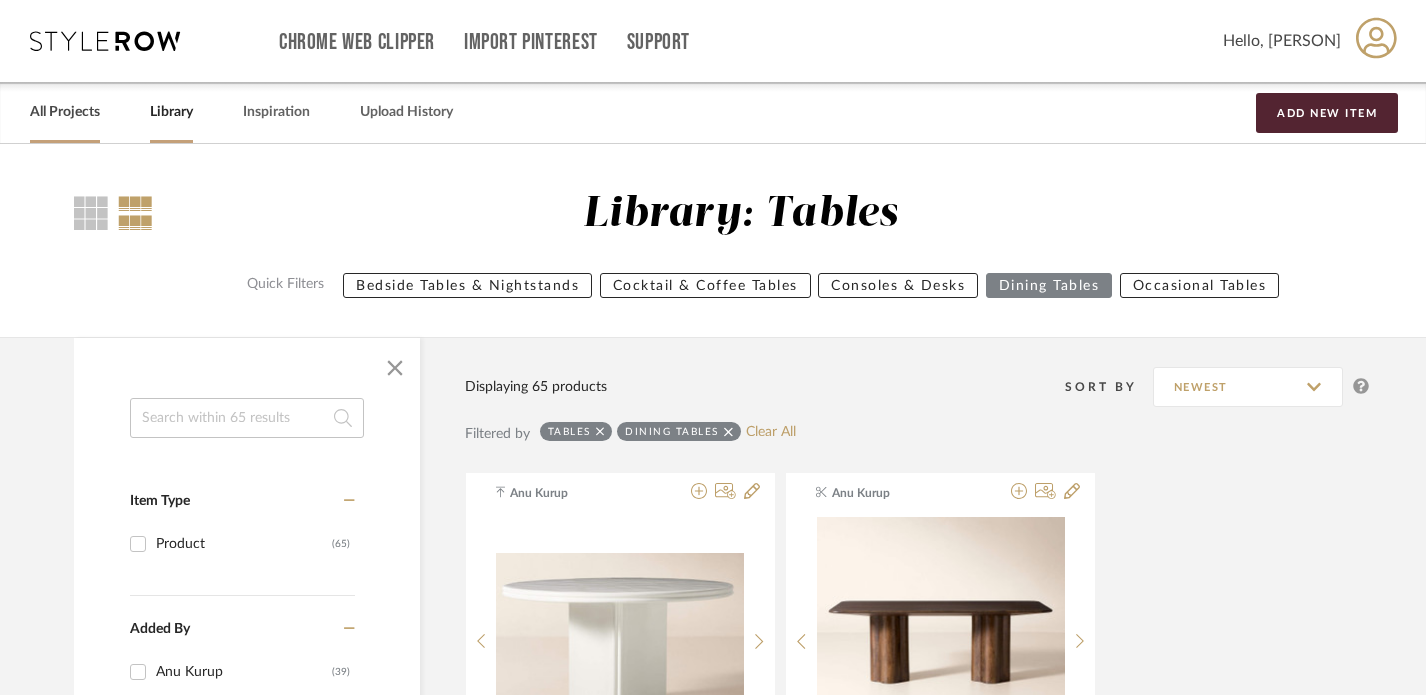 click on "All Projects" at bounding box center (65, 112) 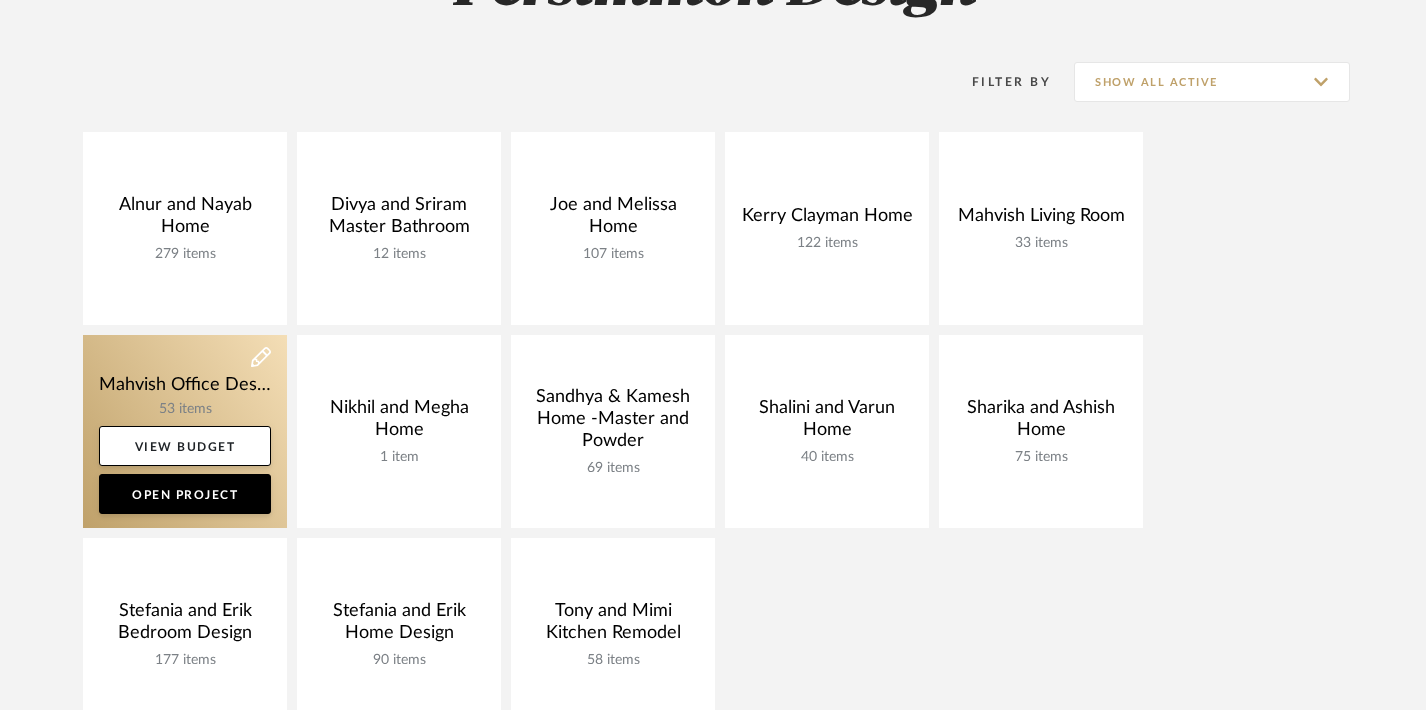 scroll, scrollTop: 405, scrollLeft: 0, axis: vertical 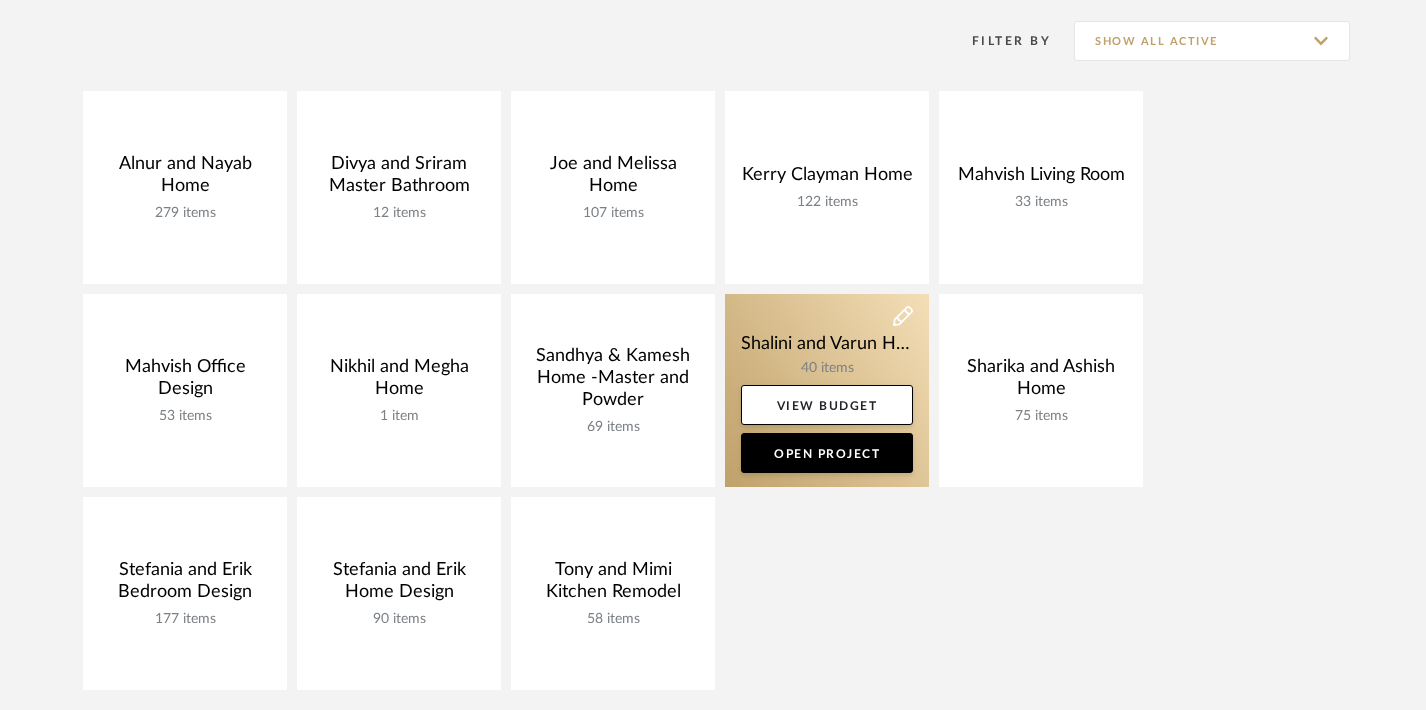click 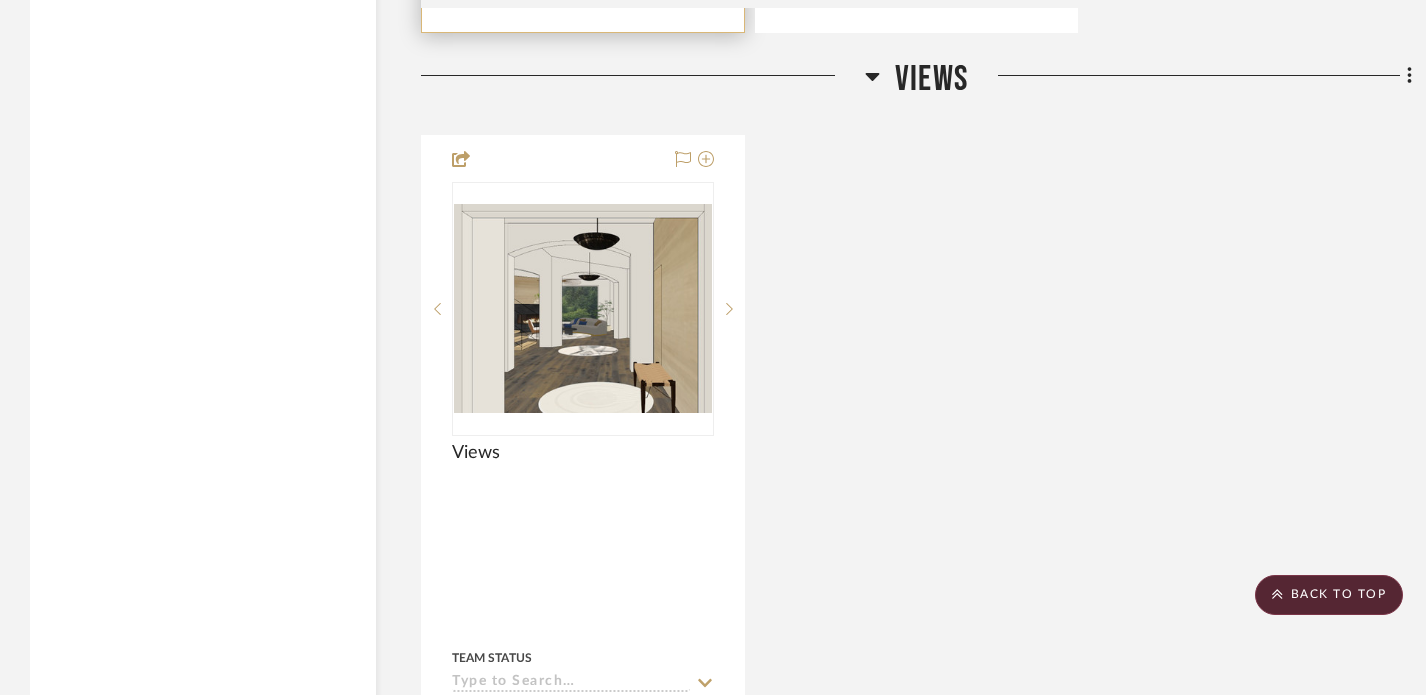 scroll, scrollTop: 9866, scrollLeft: 0, axis: vertical 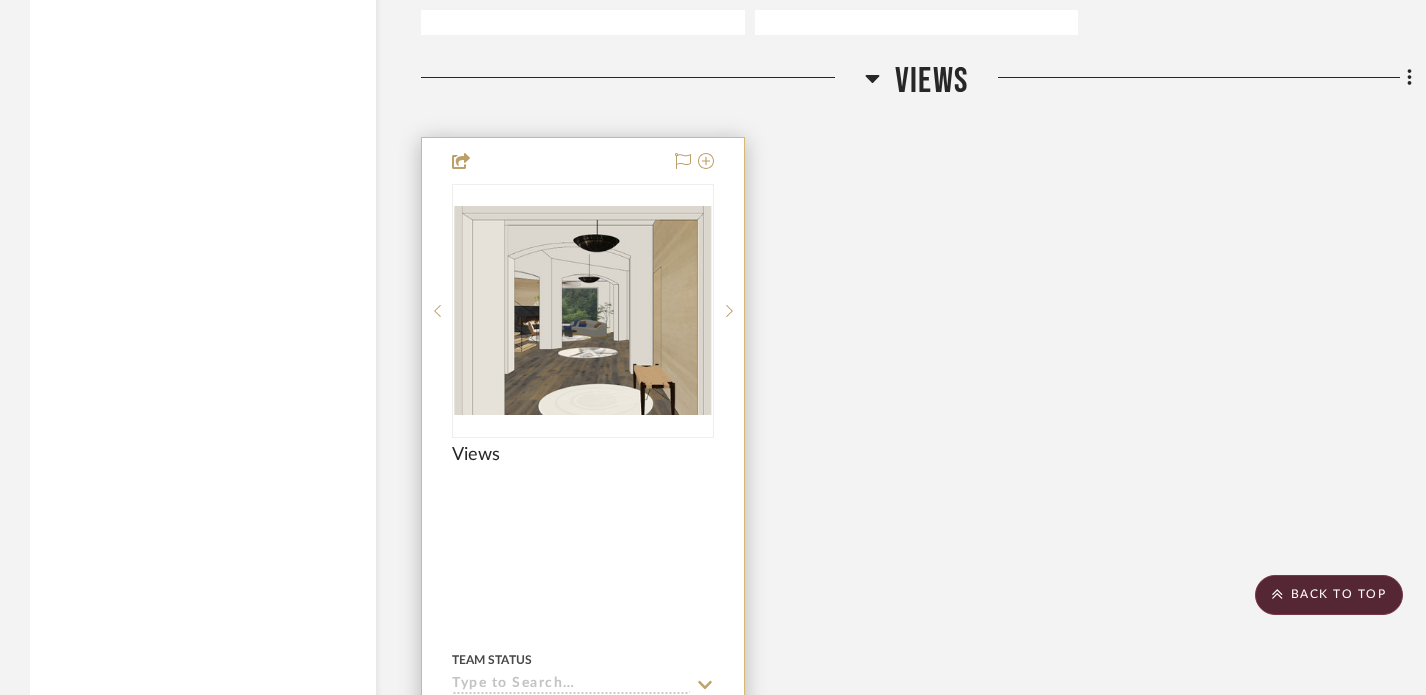 click at bounding box center (0, 0) 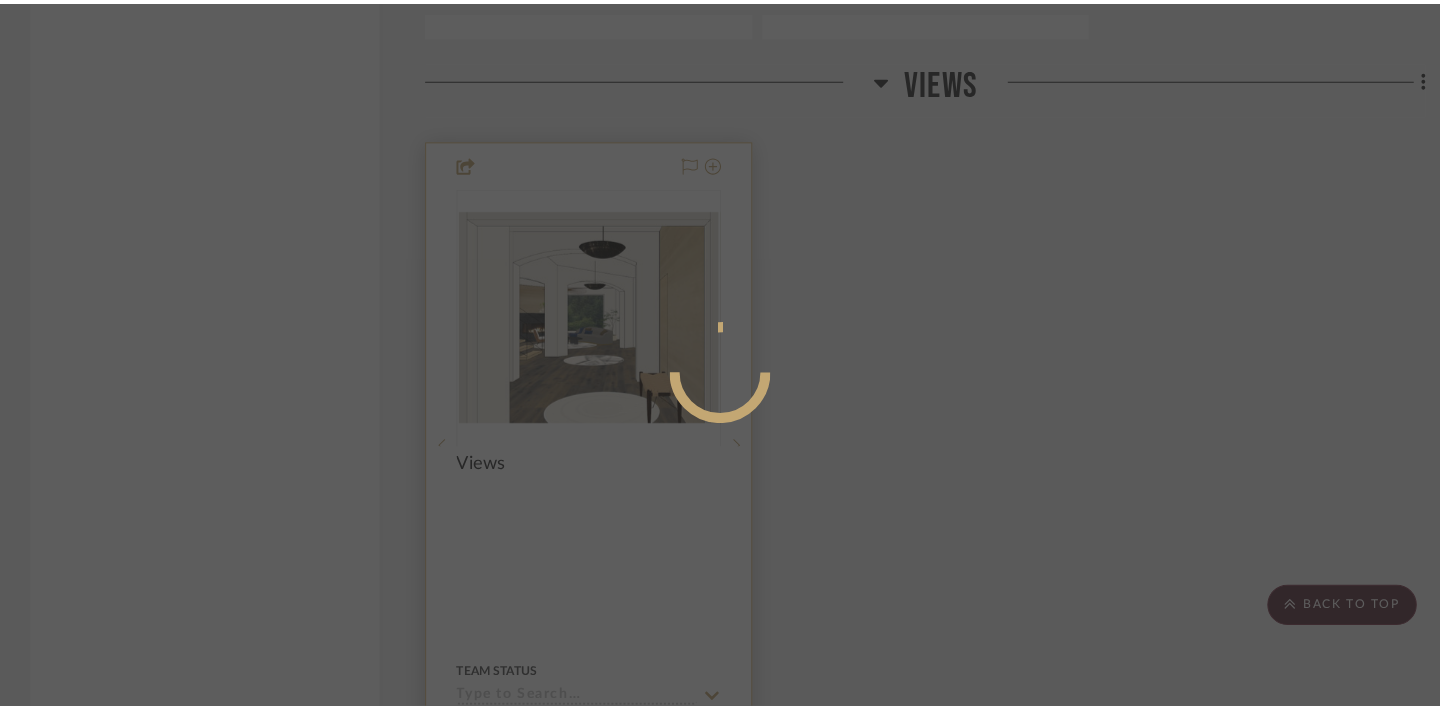 scroll, scrollTop: 0, scrollLeft: 0, axis: both 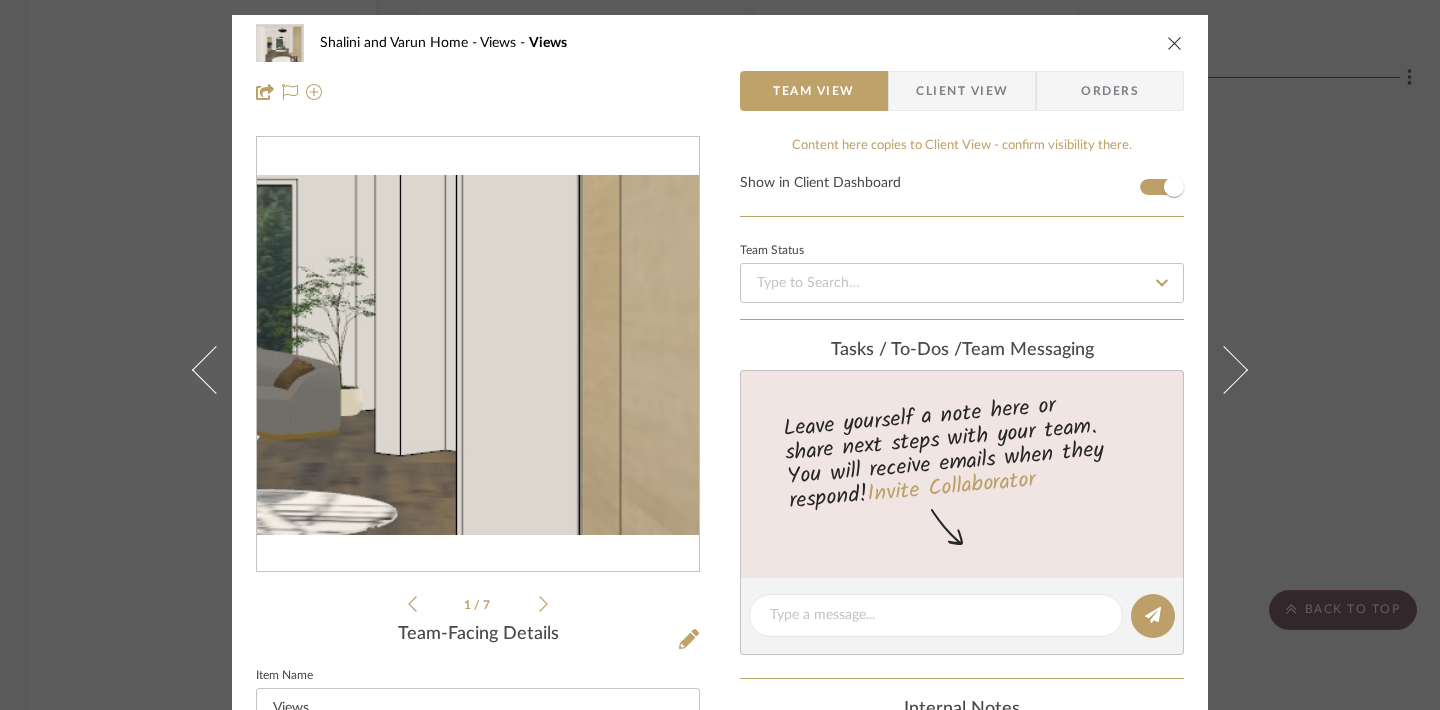click at bounding box center (478, 355) 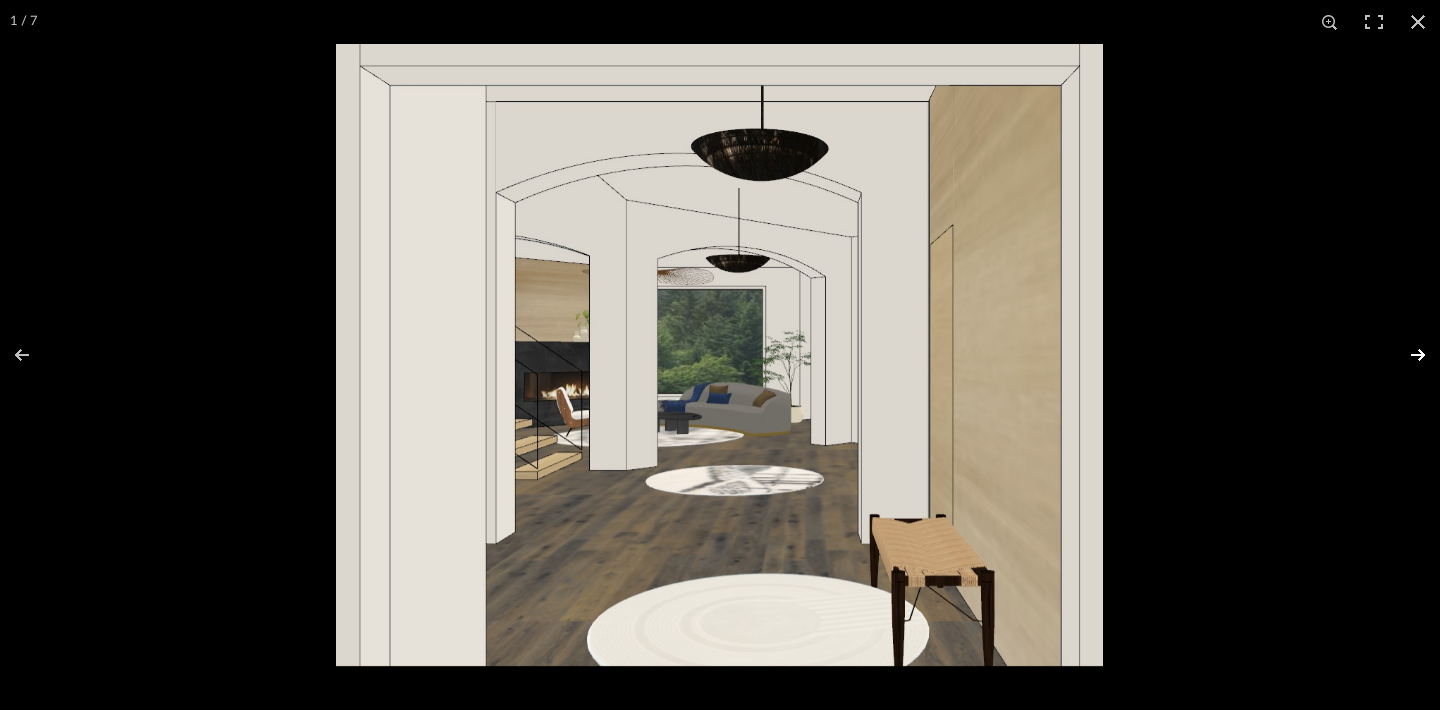 click at bounding box center (1405, 355) 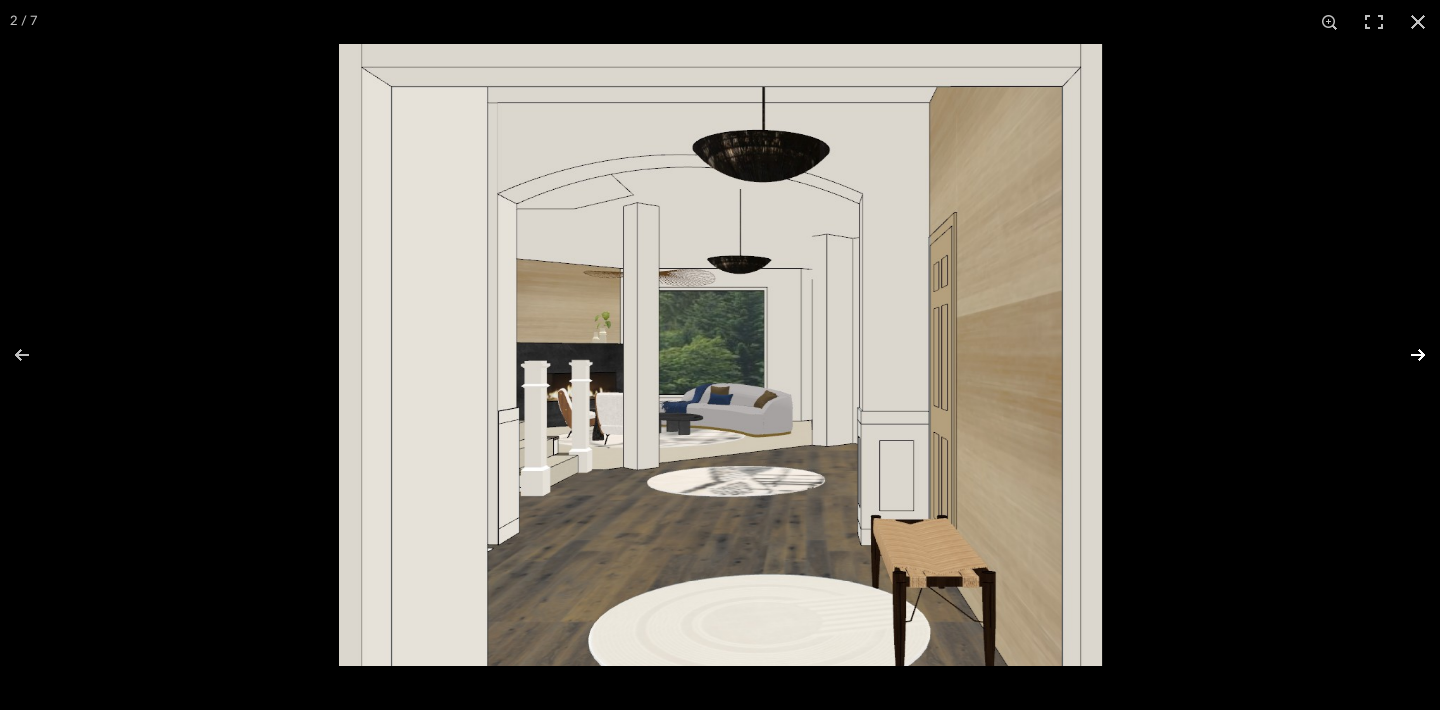click at bounding box center [1405, 355] 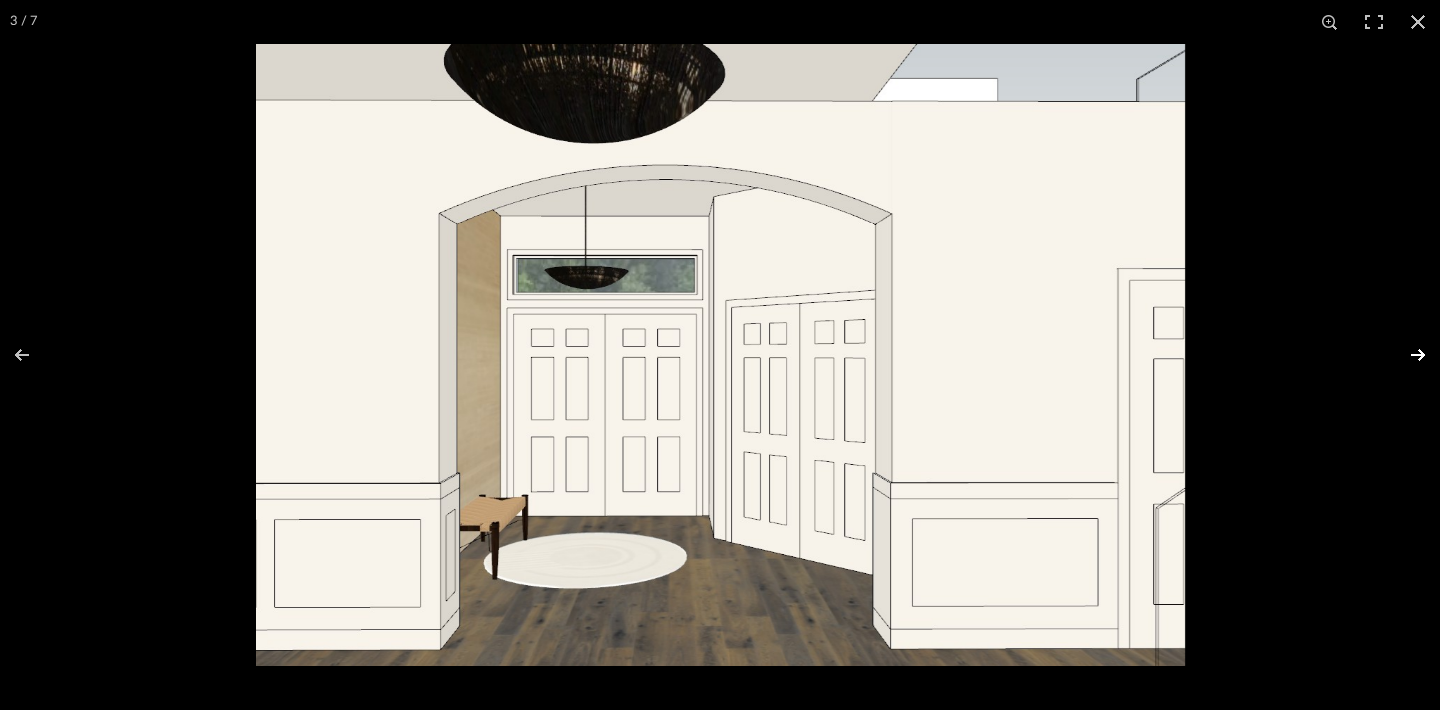 click at bounding box center [1405, 355] 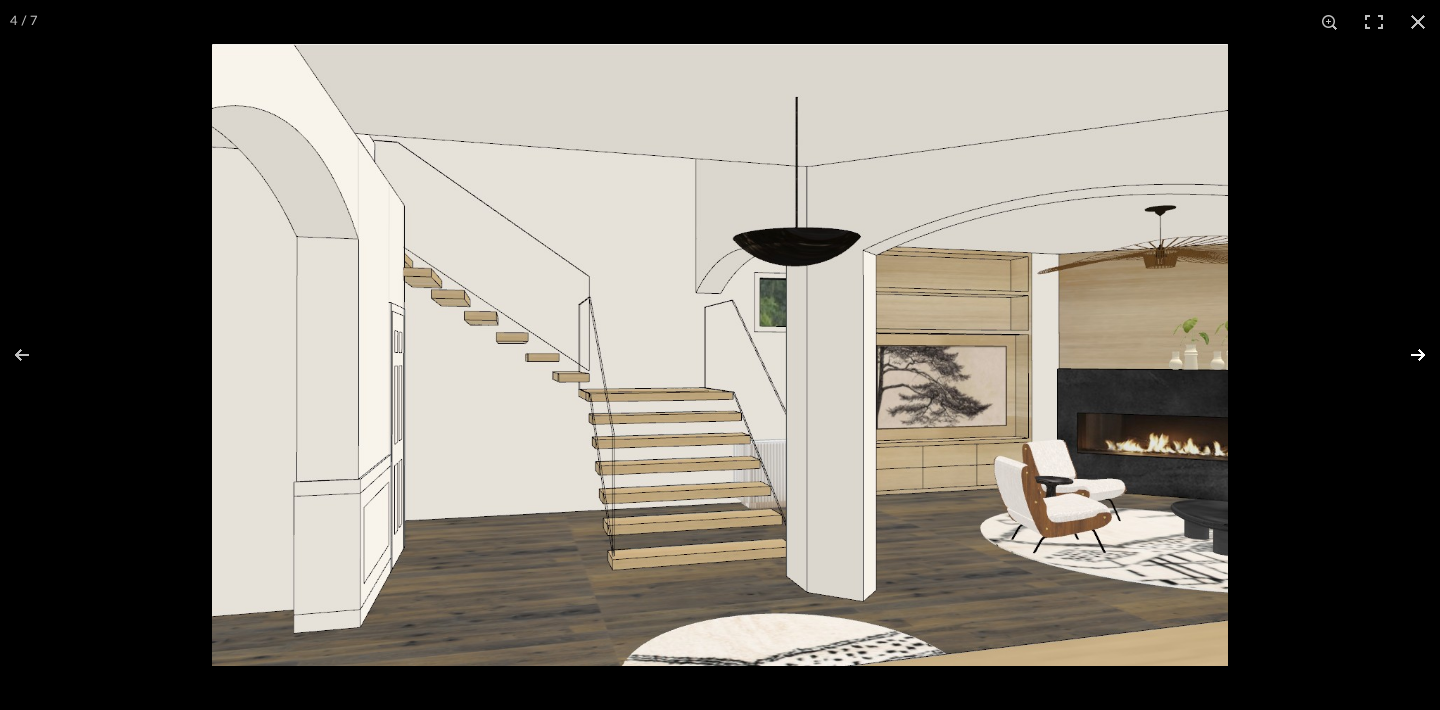 click at bounding box center (1405, 355) 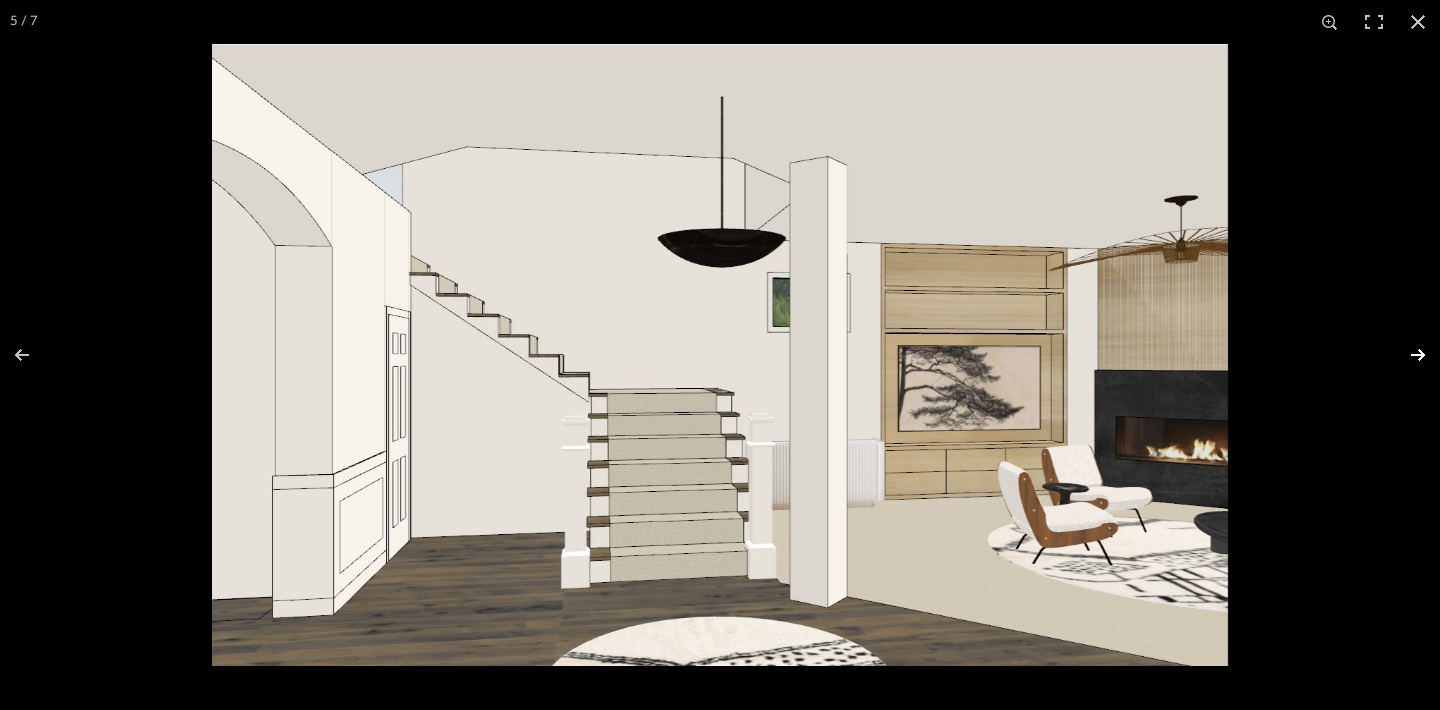 click at bounding box center (1405, 355) 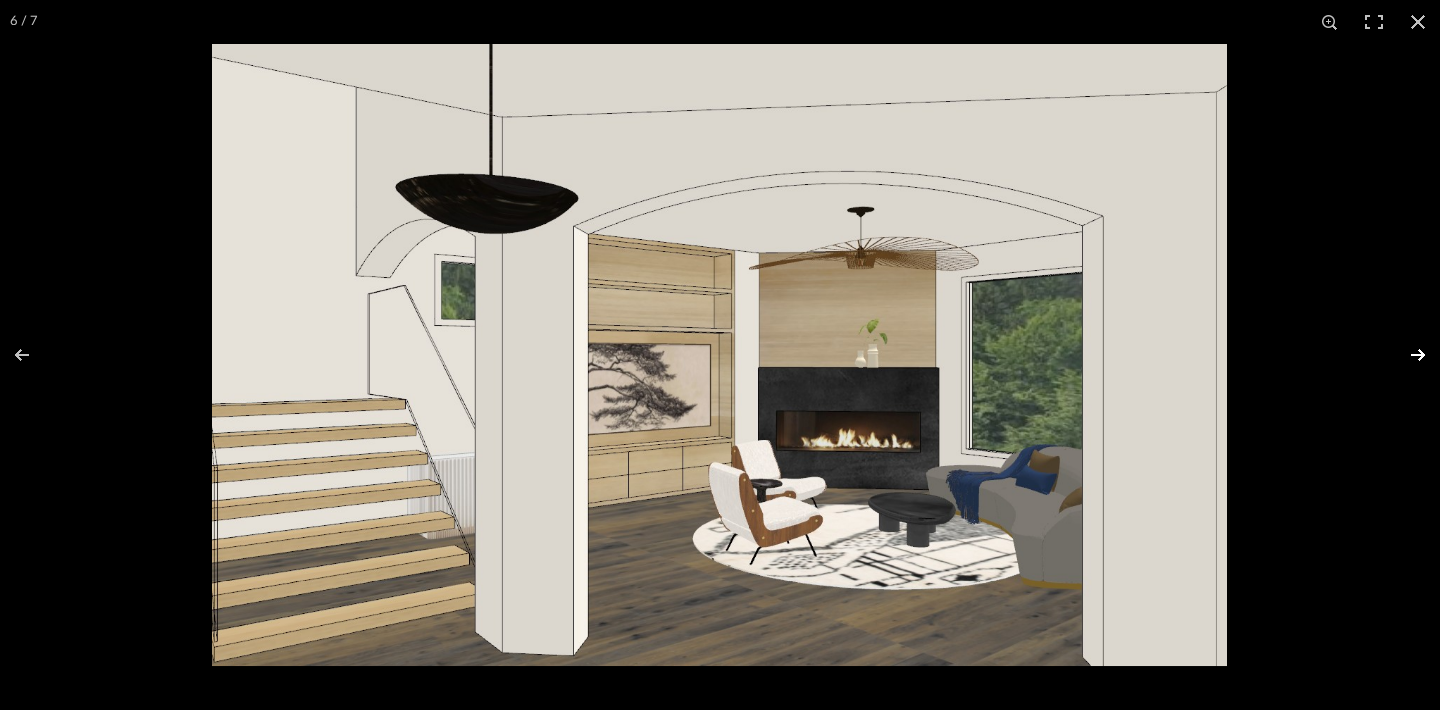 click at bounding box center (1405, 355) 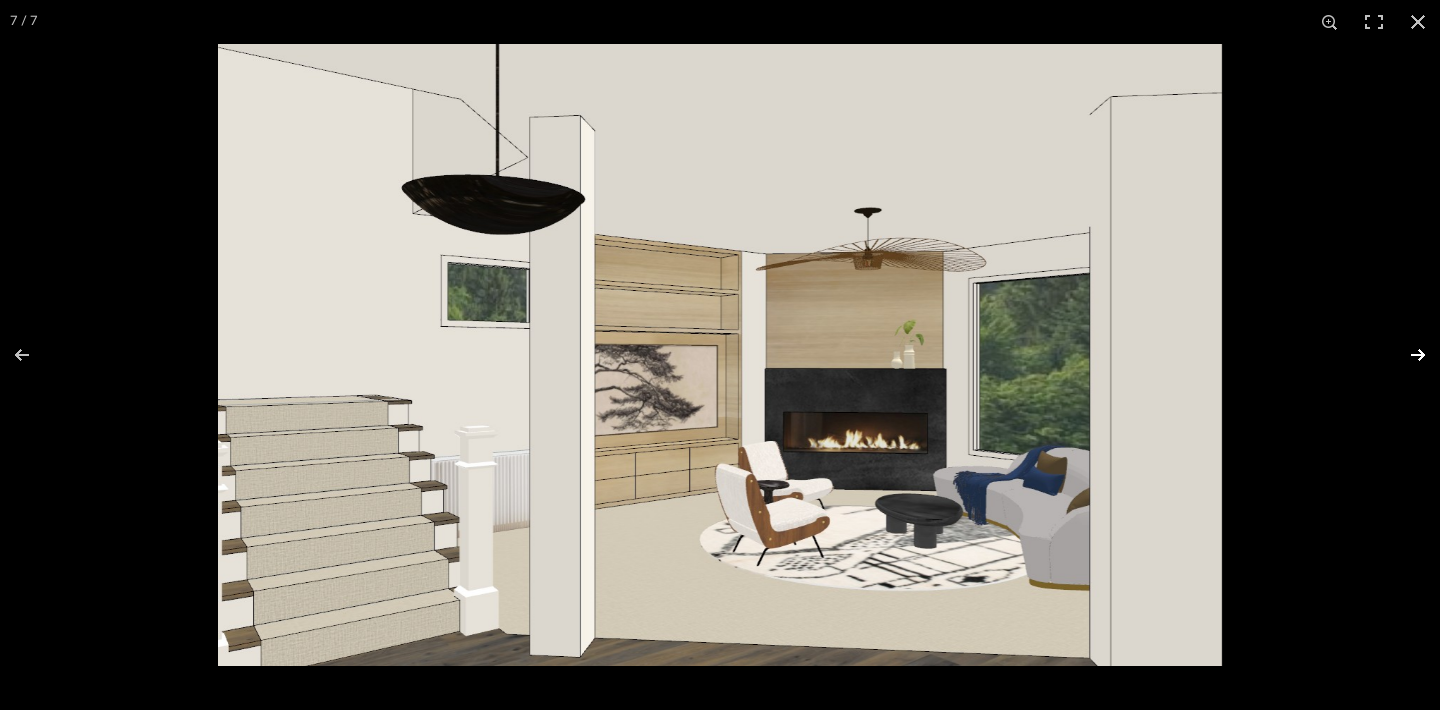 click at bounding box center (1405, 355) 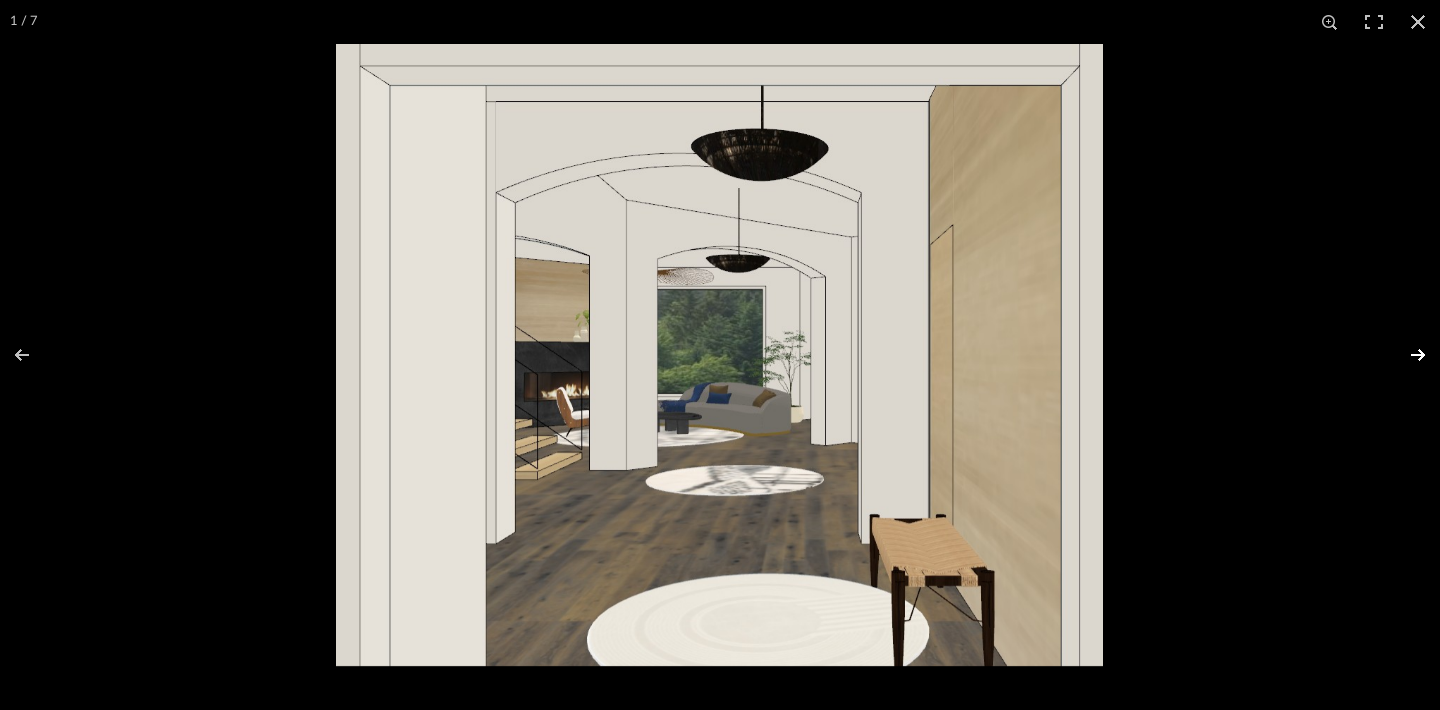 click at bounding box center (1405, 355) 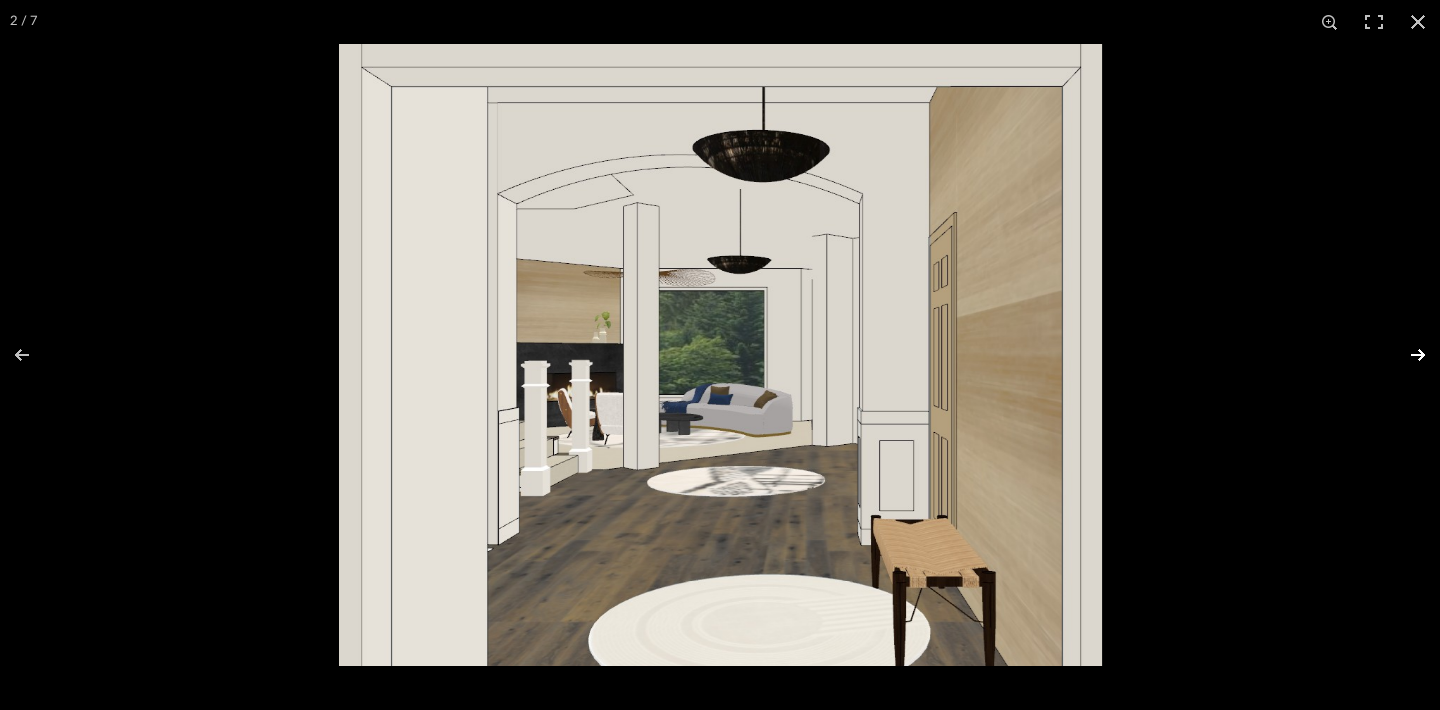 click at bounding box center [1405, 355] 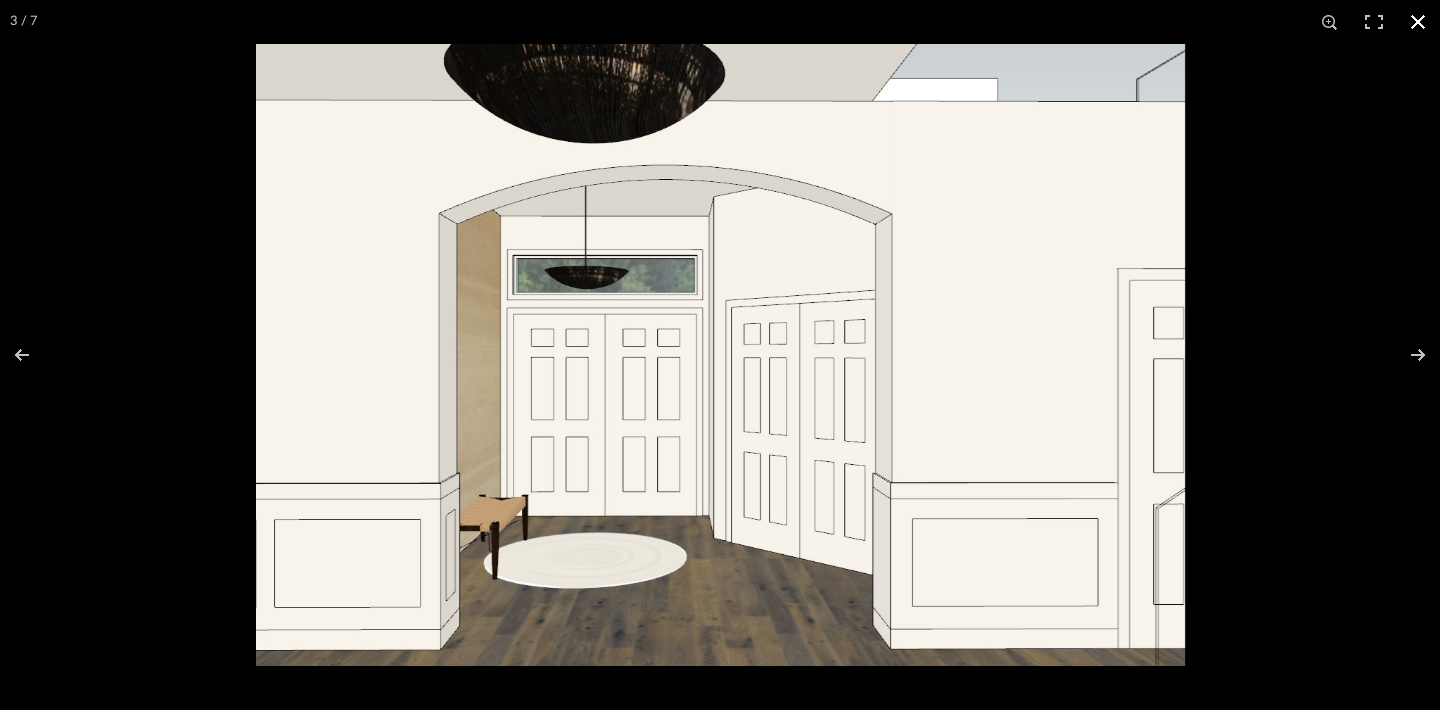 click at bounding box center (1418, 22) 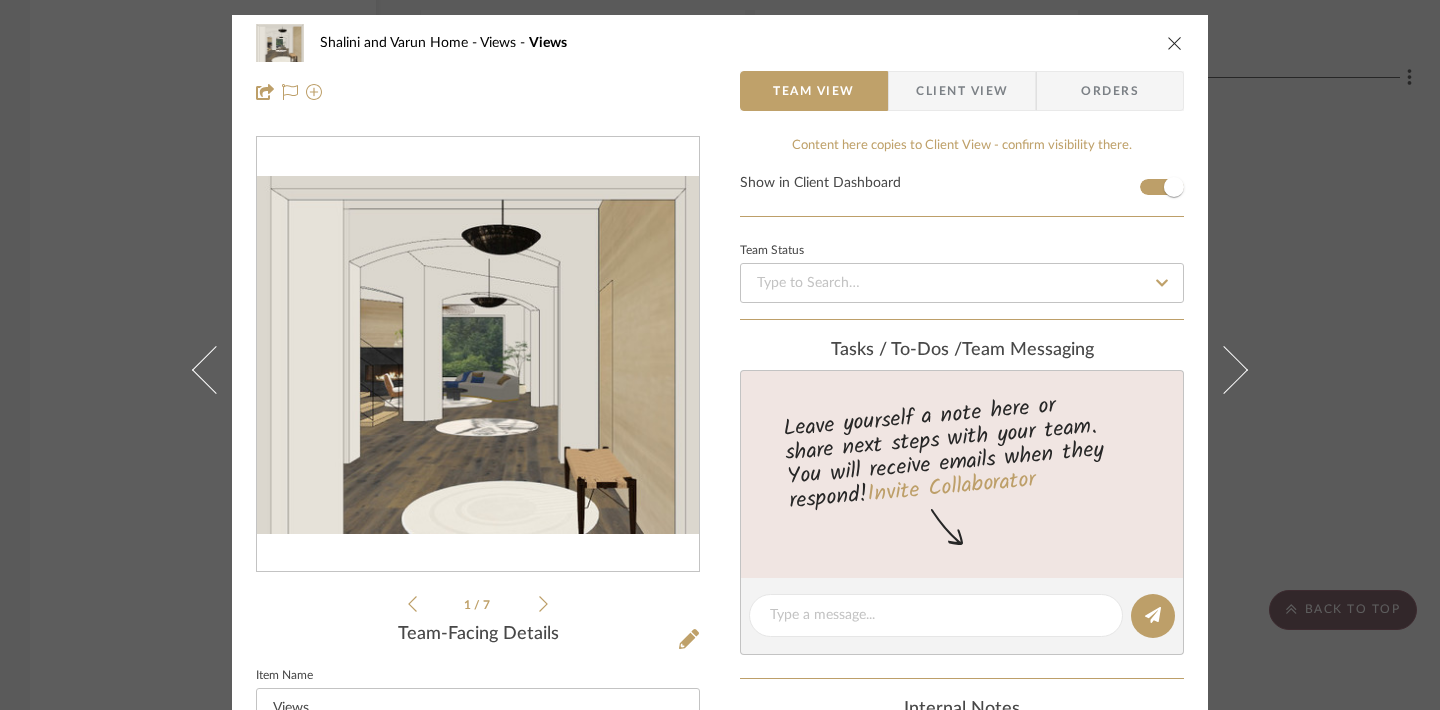 scroll, scrollTop: 0, scrollLeft: 0, axis: both 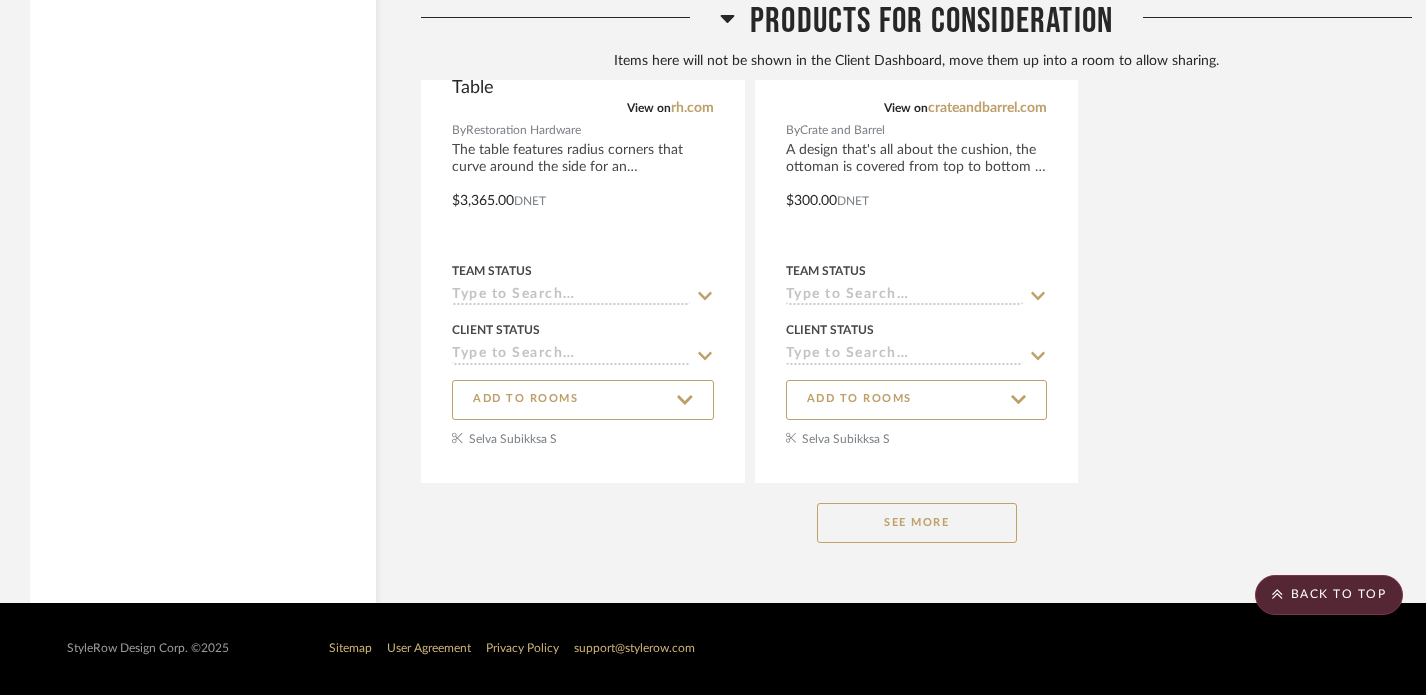 click on "See More" 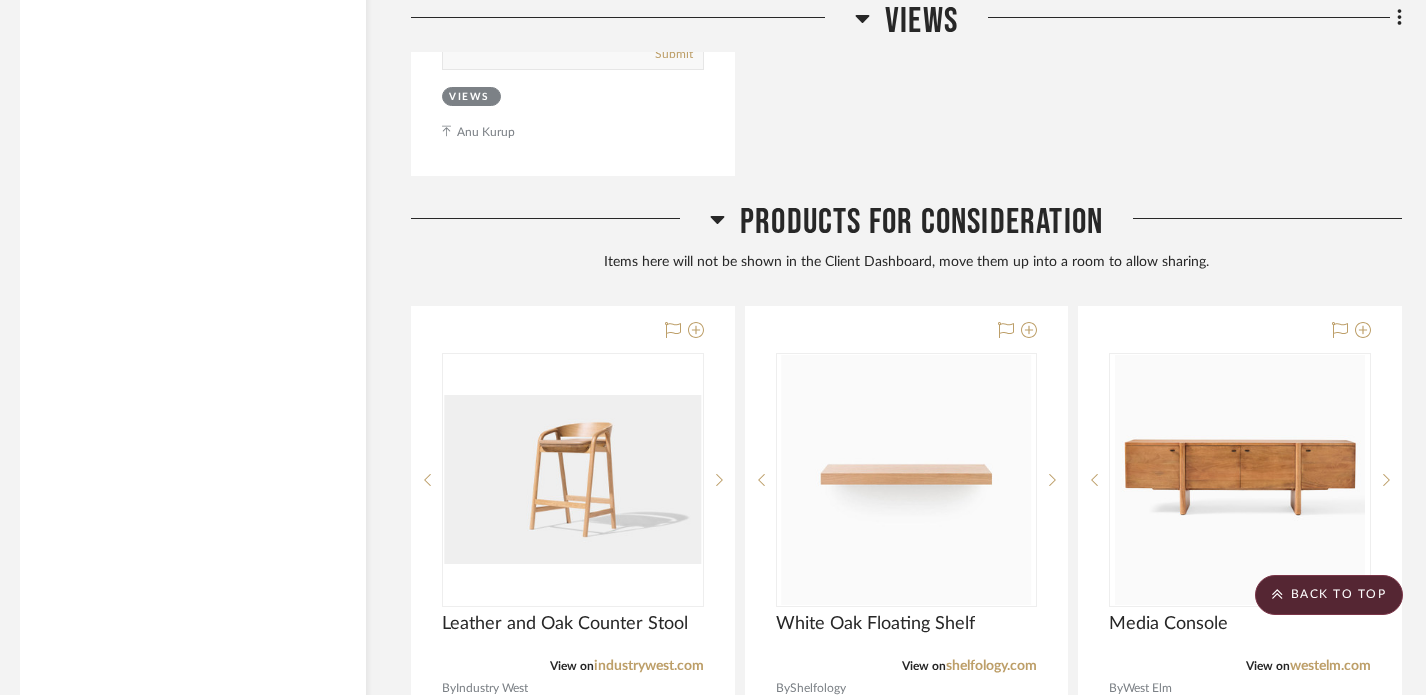 scroll, scrollTop: 10698, scrollLeft: 10, axis: both 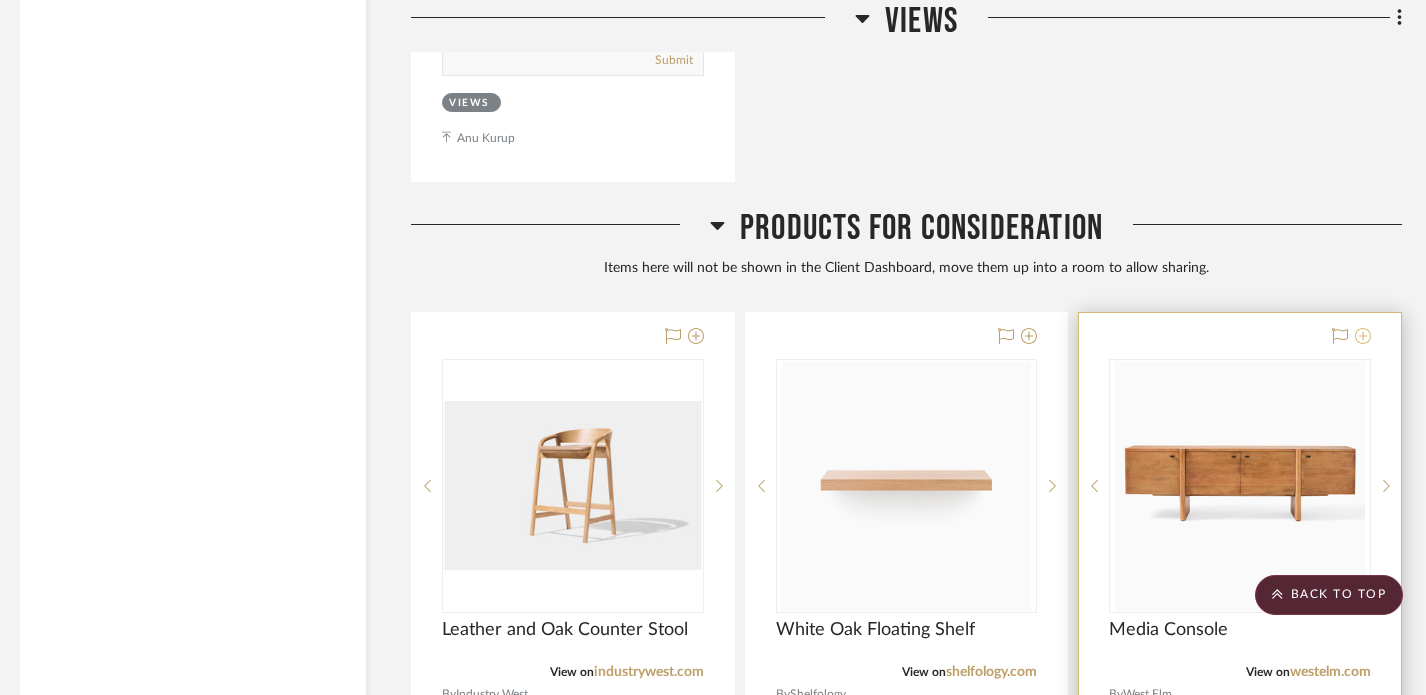 click 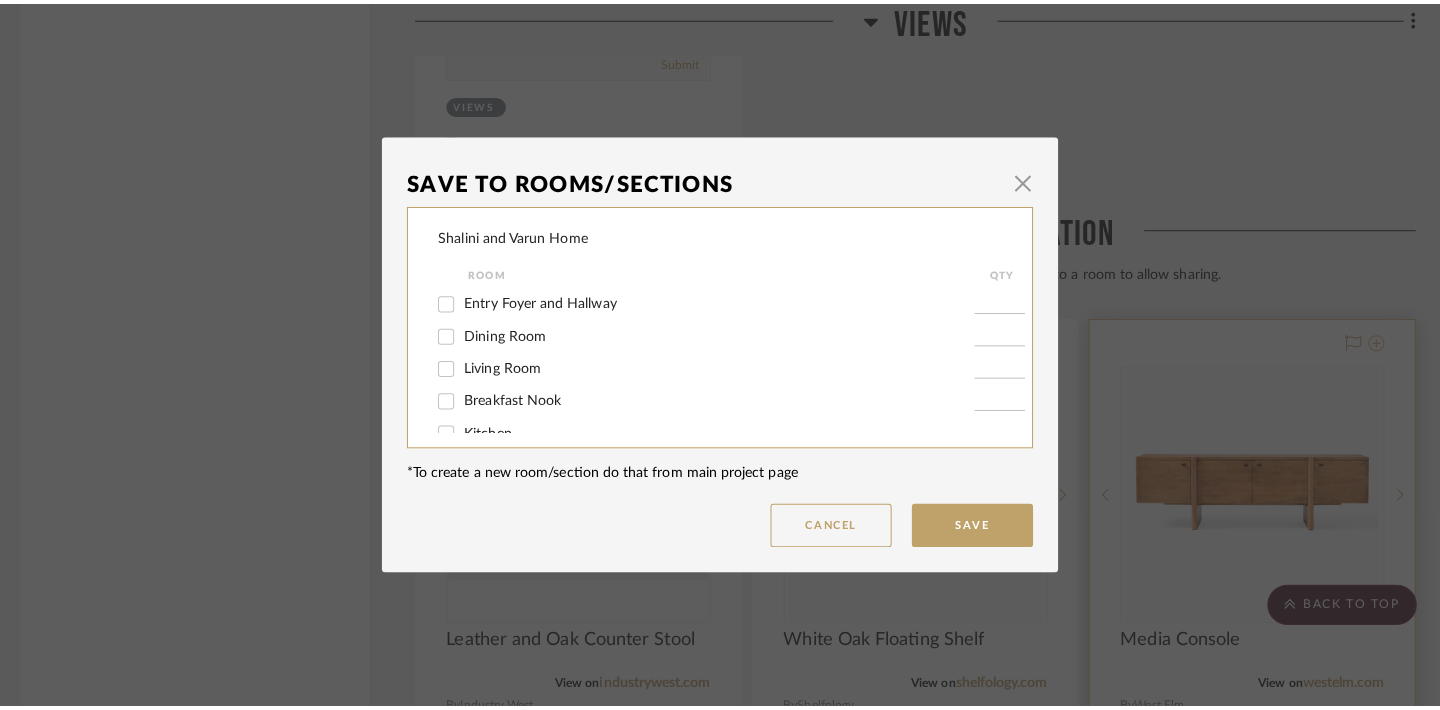 scroll, scrollTop: 0, scrollLeft: 0, axis: both 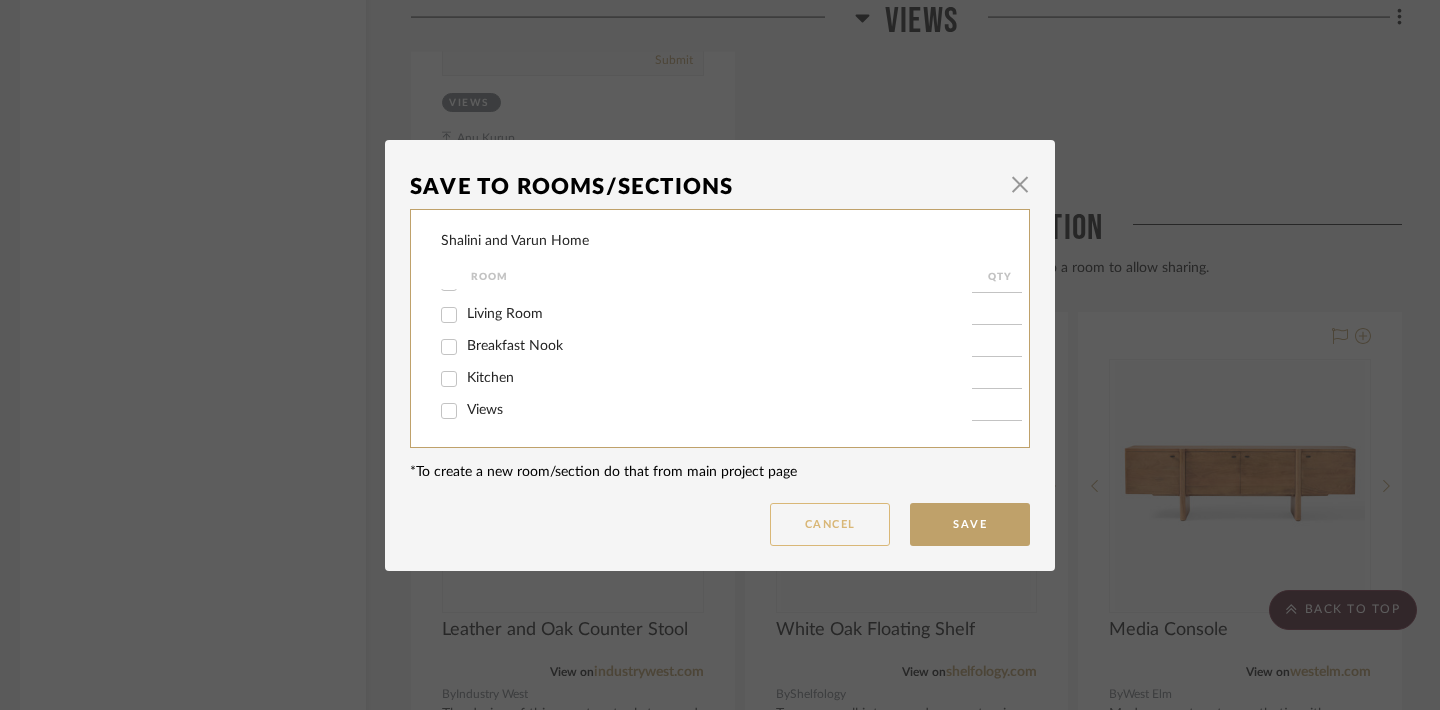 click on "Cancel" at bounding box center [830, 524] 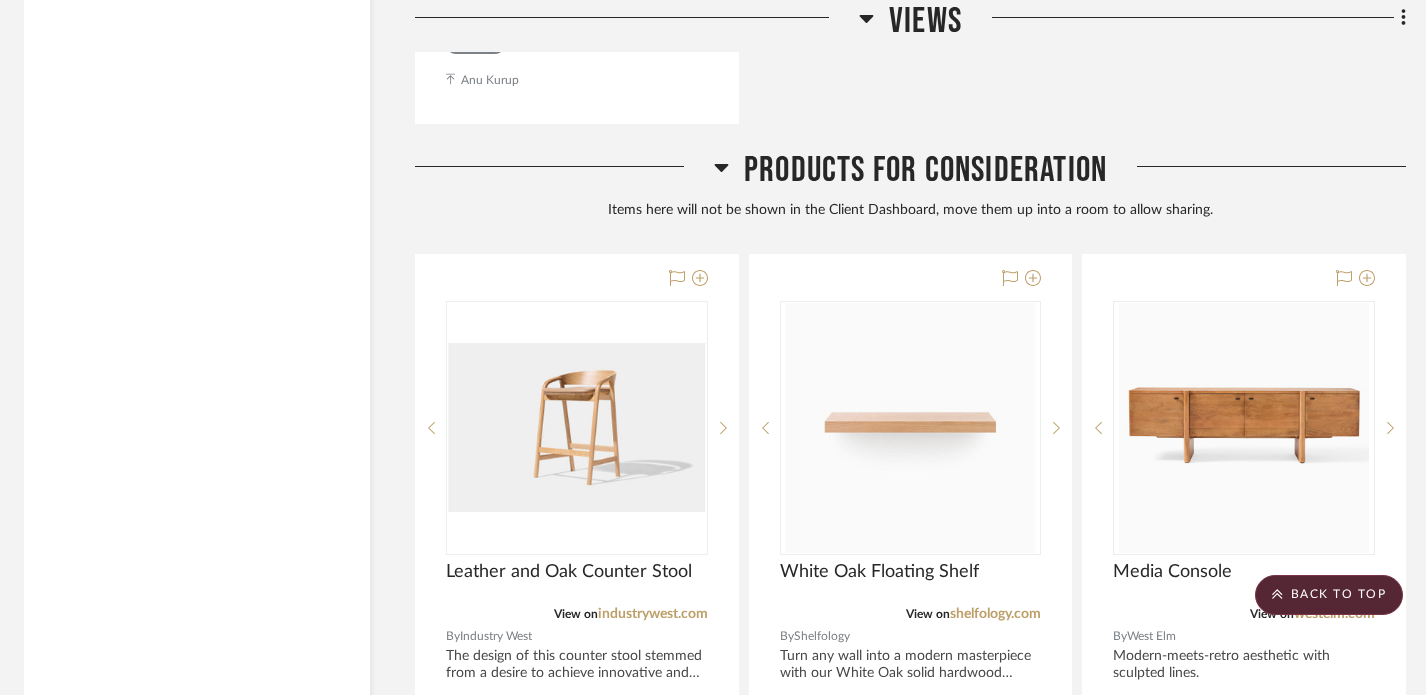 scroll, scrollTop: 10755, scrollLeft: 8, axis: both 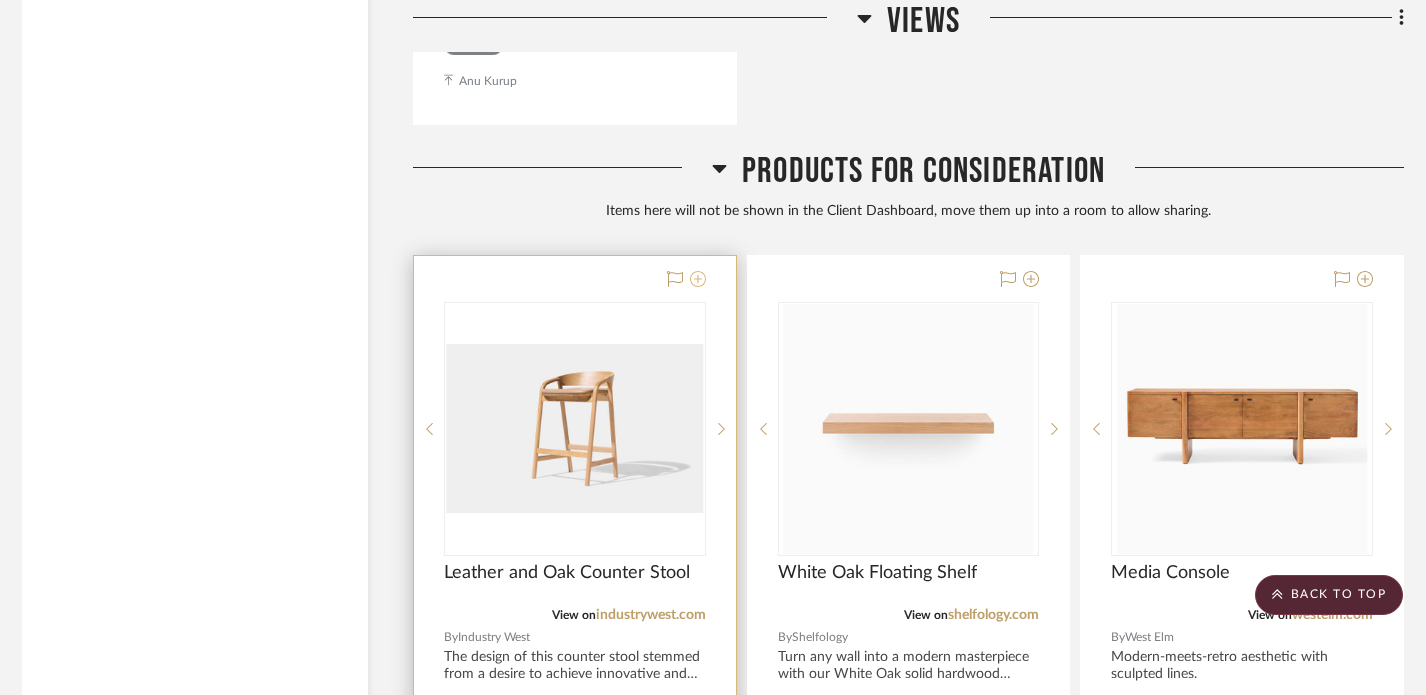 click 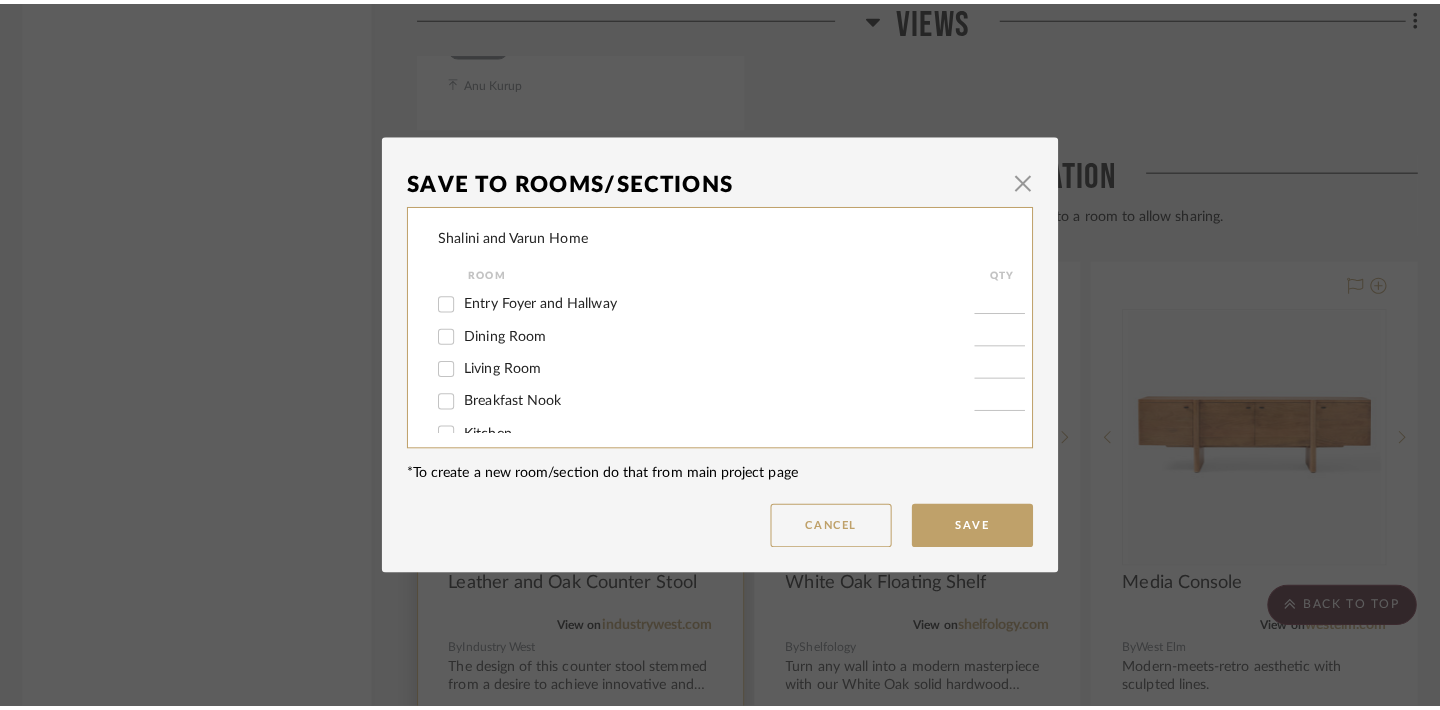 scroll, scrollTop: 0, scrollLeft: 0, axis: both 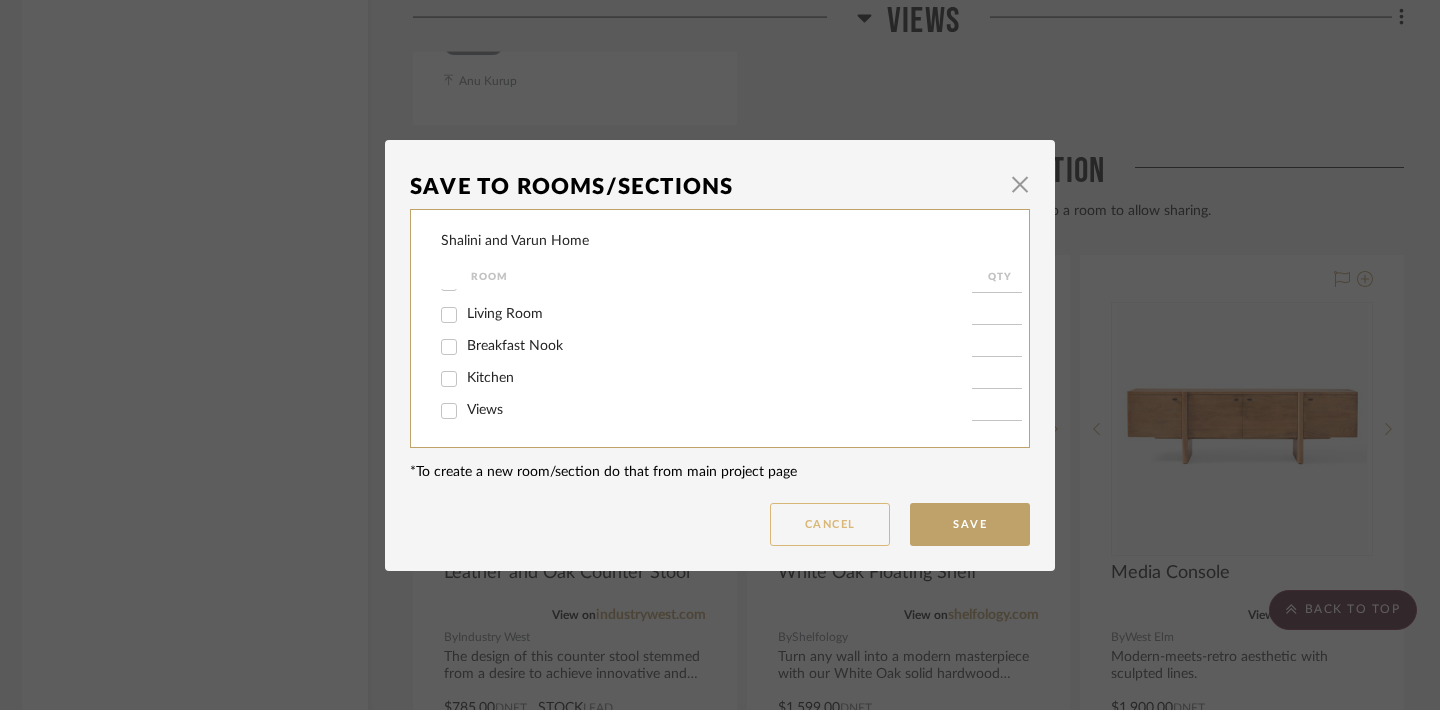 click on "Cancel" at bounding box center (830, 524) 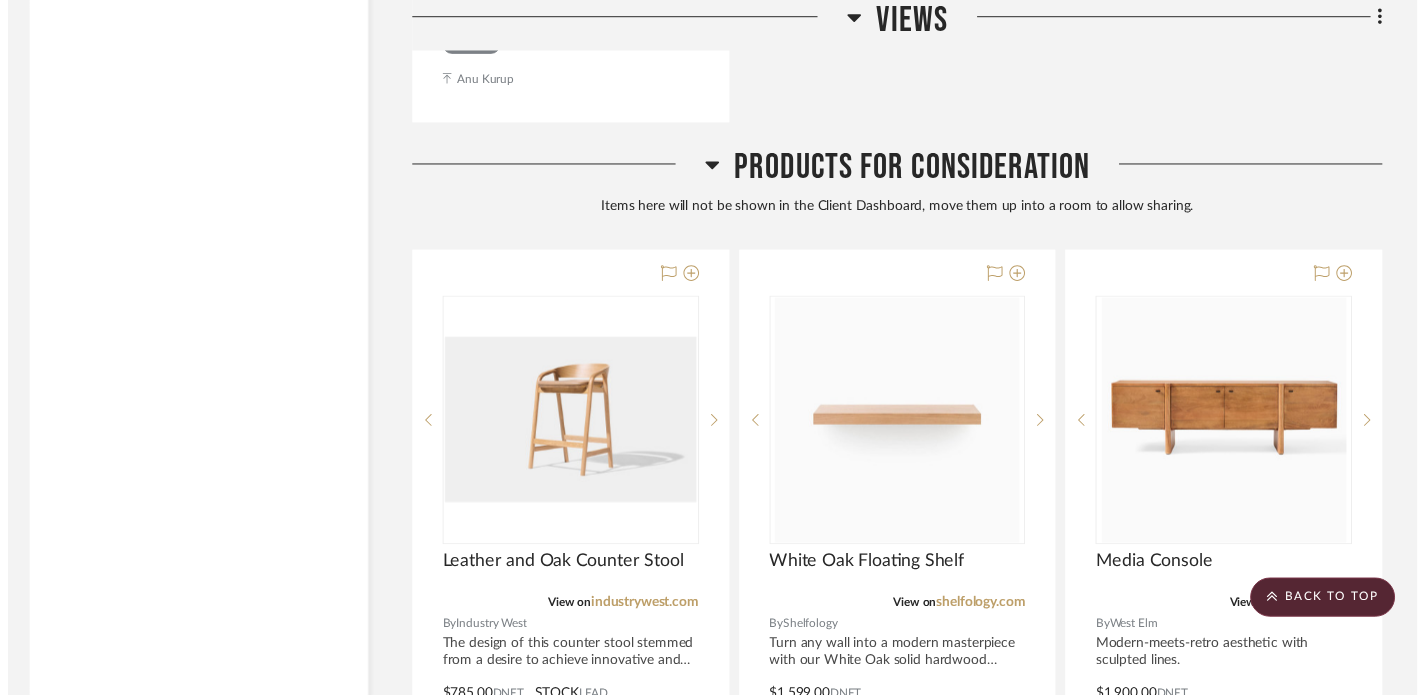 scroll, scrollTop: 10755, scrollLeft: 8, axis: both 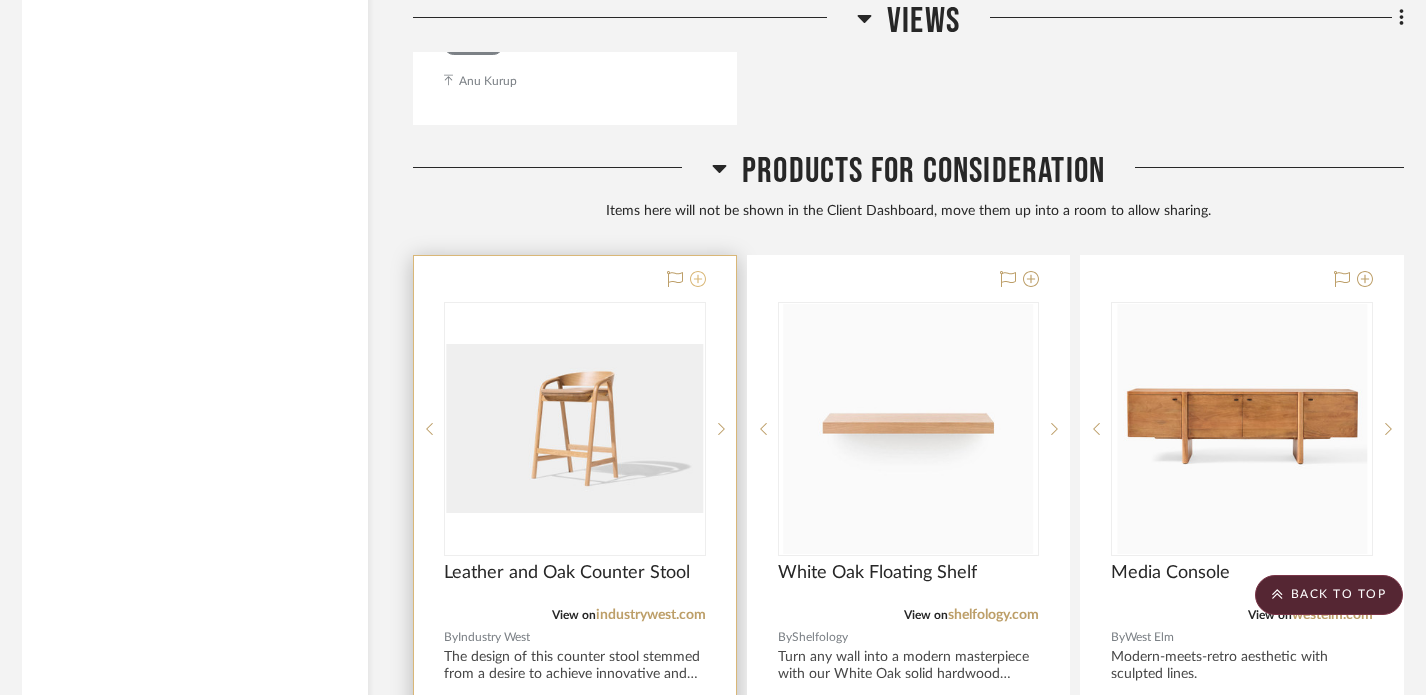 click 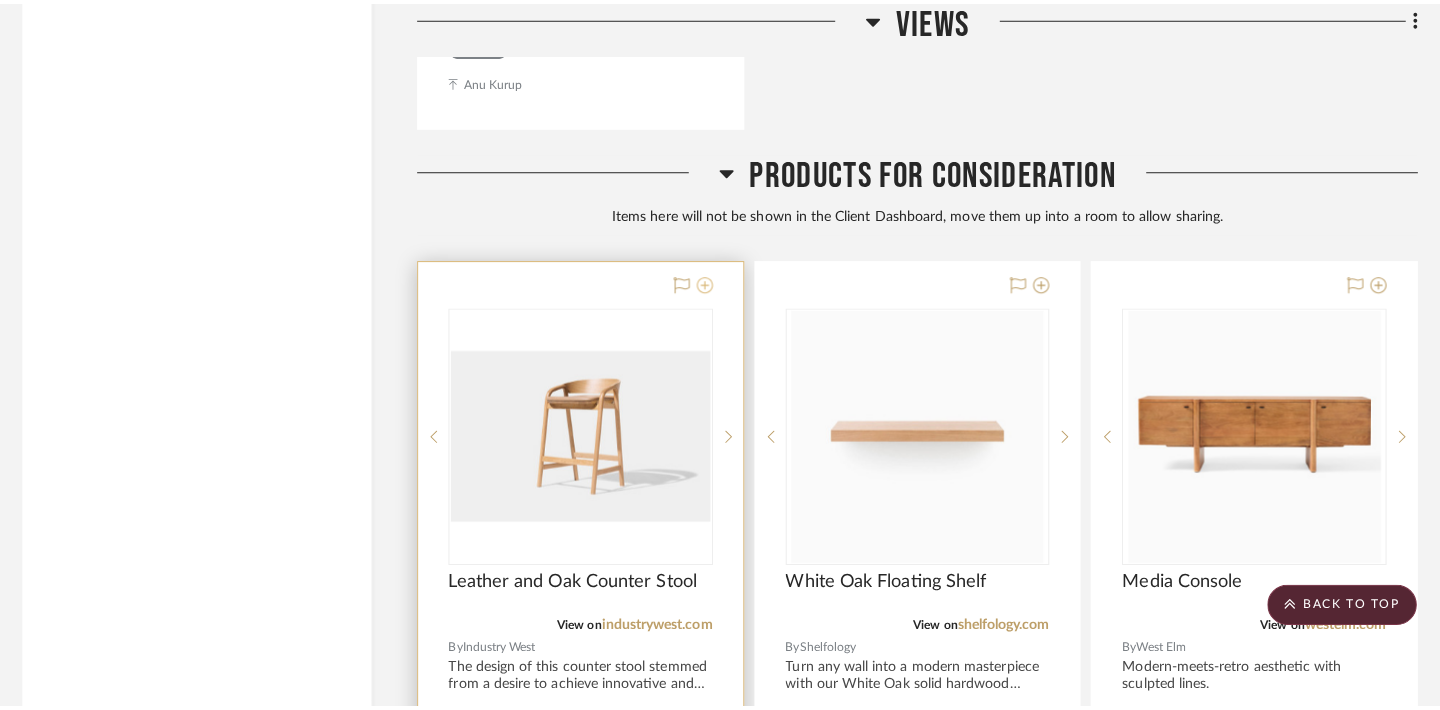 scroll, scrollTop: 0, scrollLeft: 0, axis: both 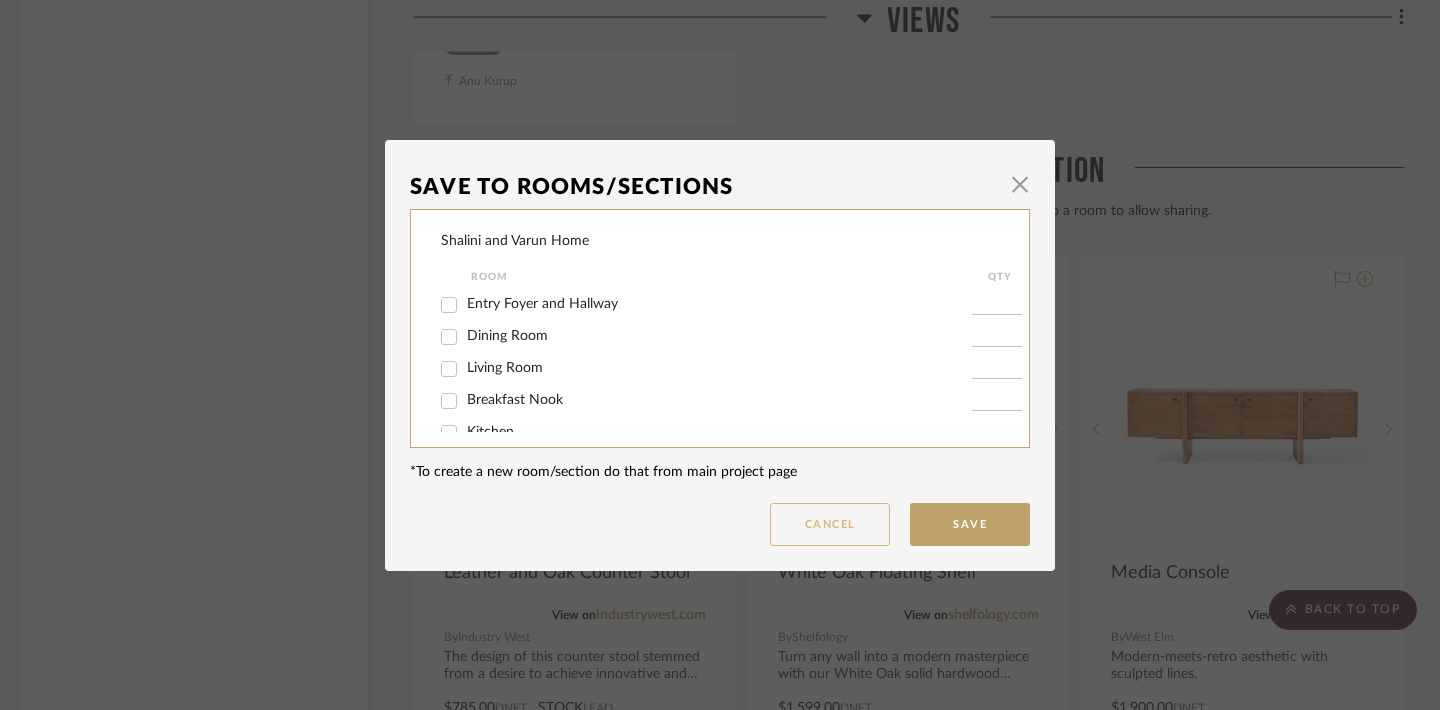click on "Cancel" at bounding box center (830, 524) 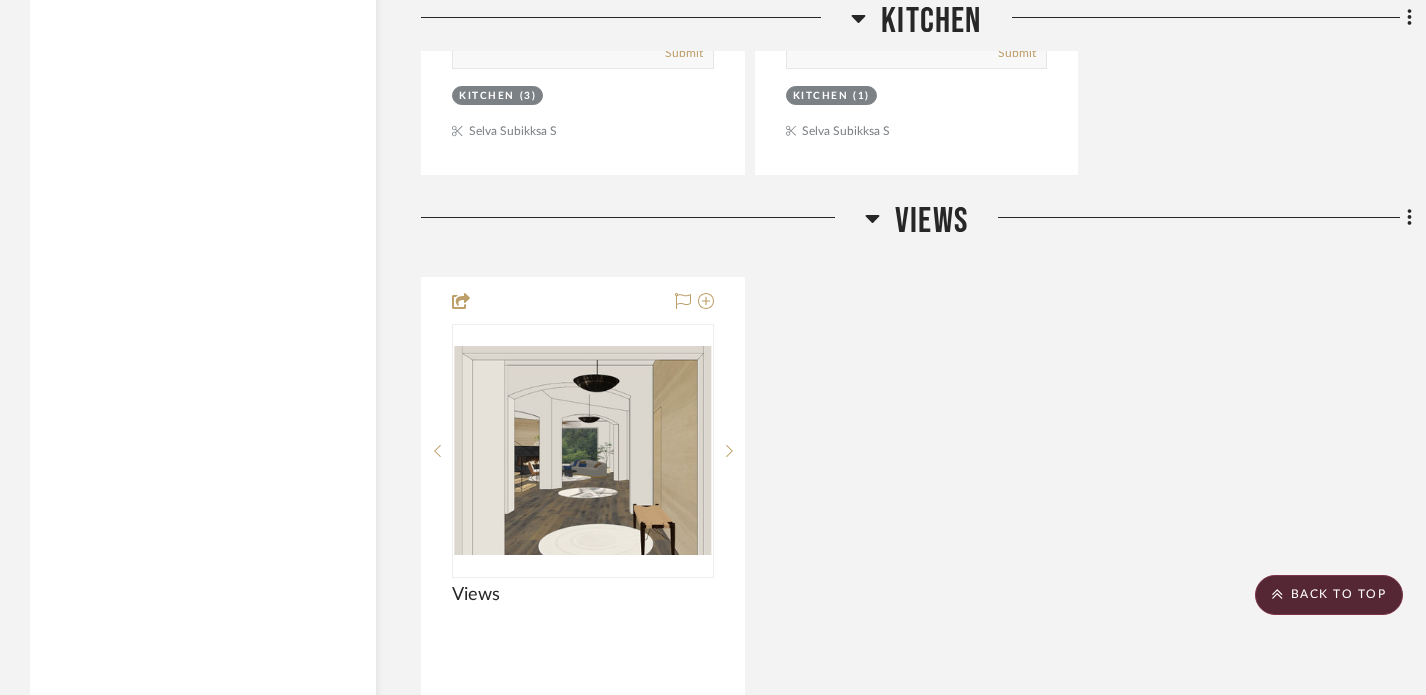 scroll, scrollTop: 9729, scrollLeft: 0, axis: vertical 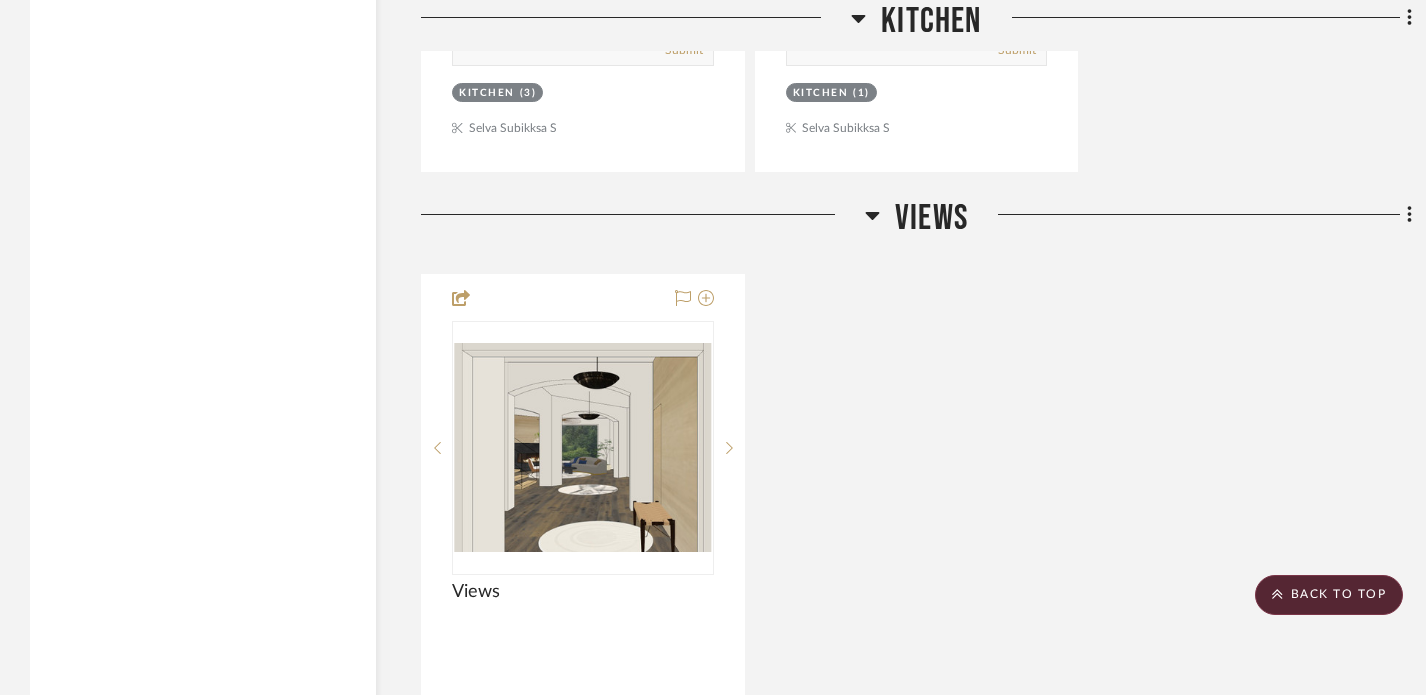 click on "Views  By  Unknown
Team Status Client Status client Comments:  Submit   Views     Anu Kurup" 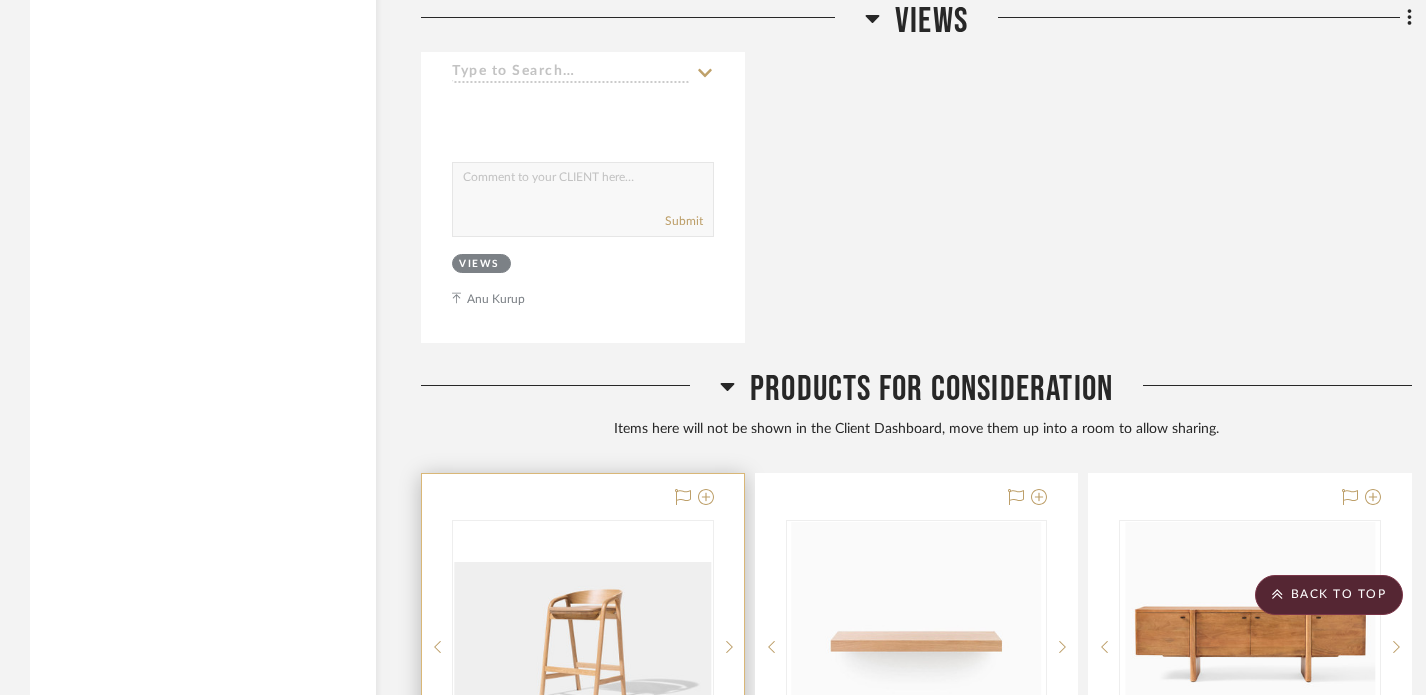 scroll, scrollTop: 10535, scrollLeft: 0, axis: vertical 